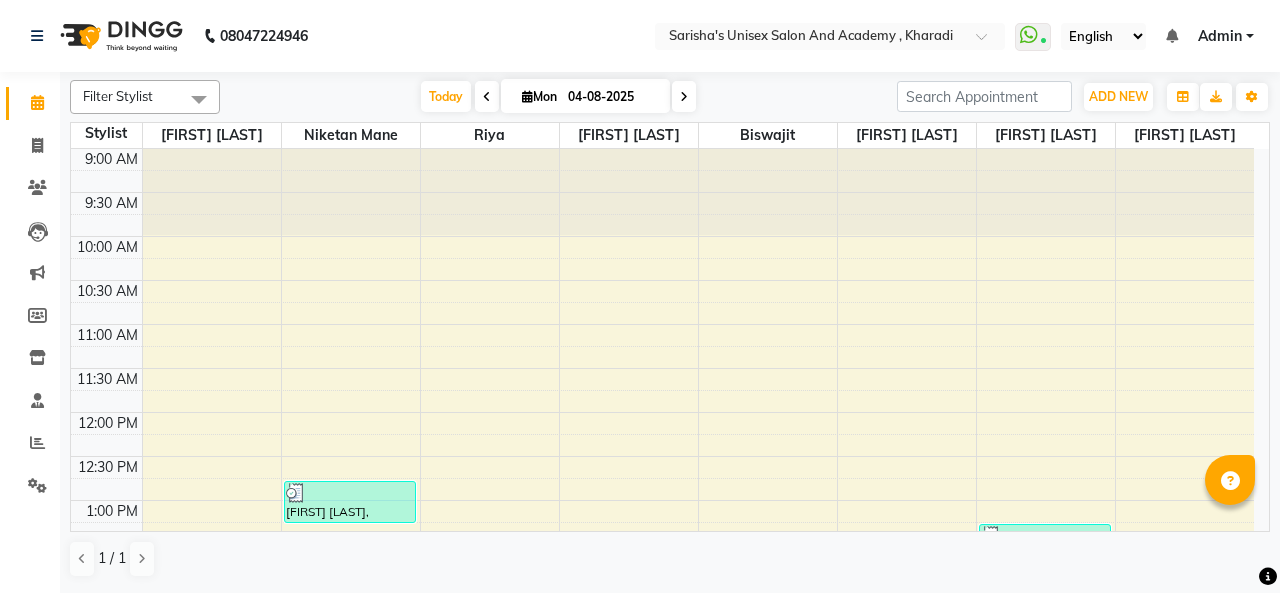 scroll, scrollTop: 0, scrollLeft: 0, axis: both 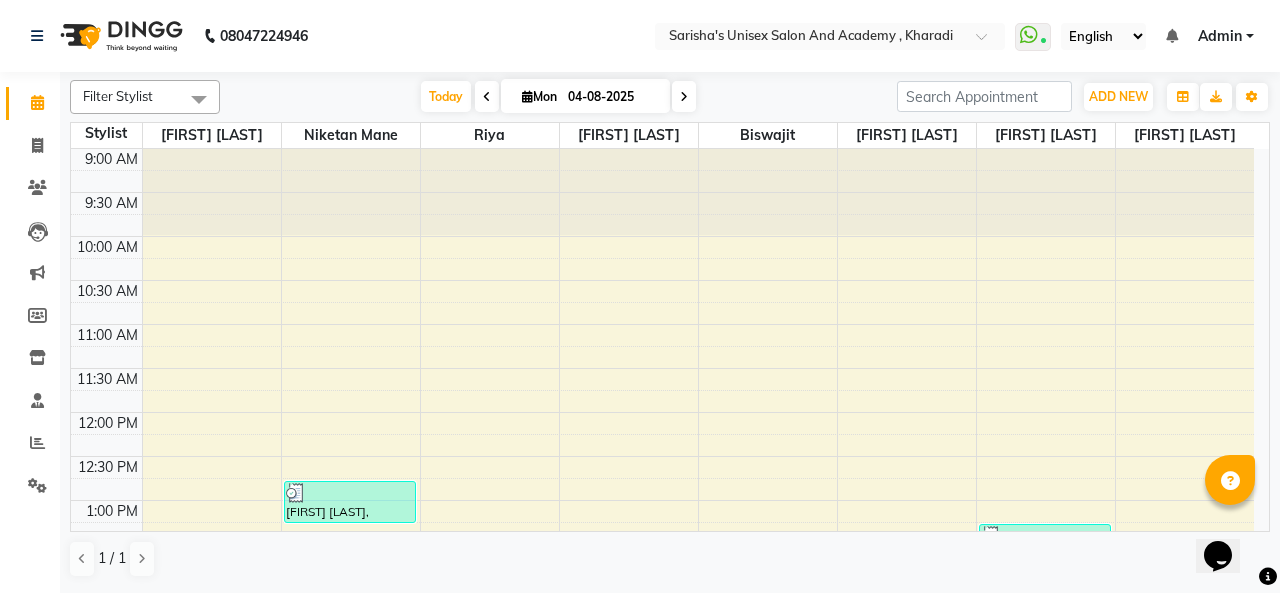 click 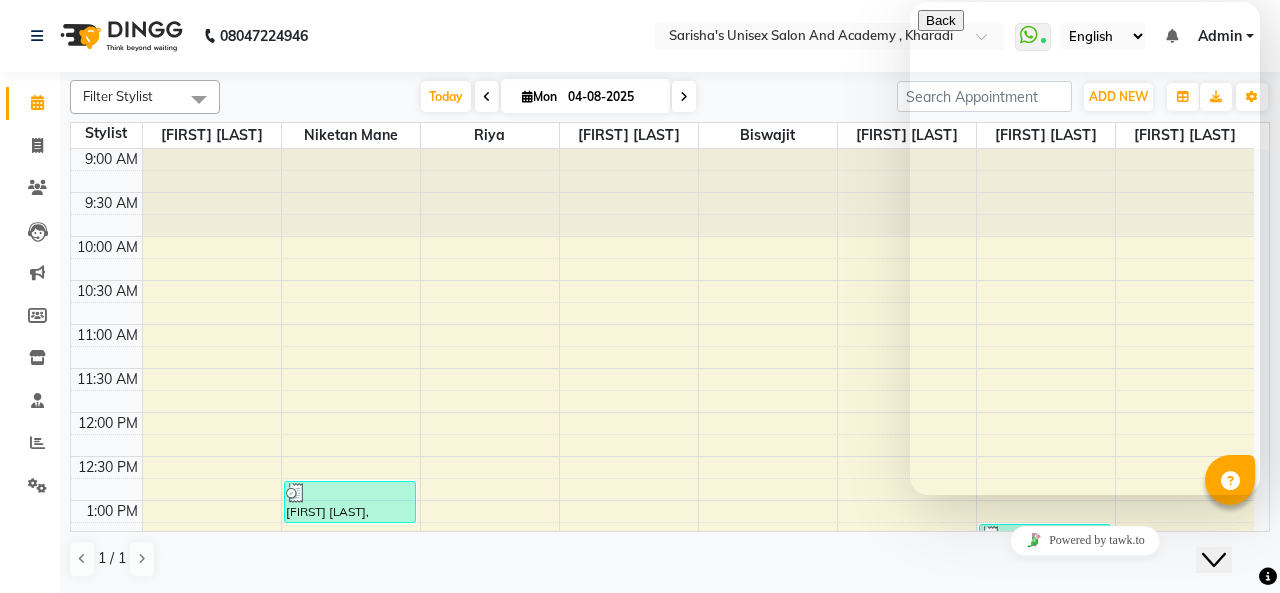 click at bounding box center [918, 744] 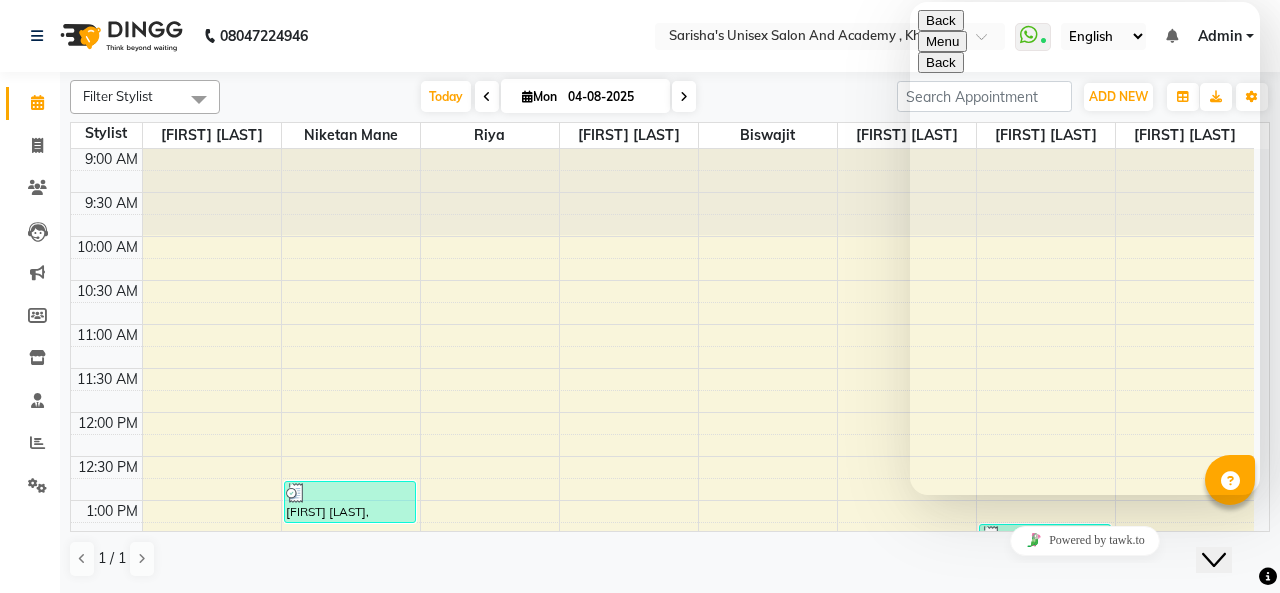 click at bounding box center [910, 2] 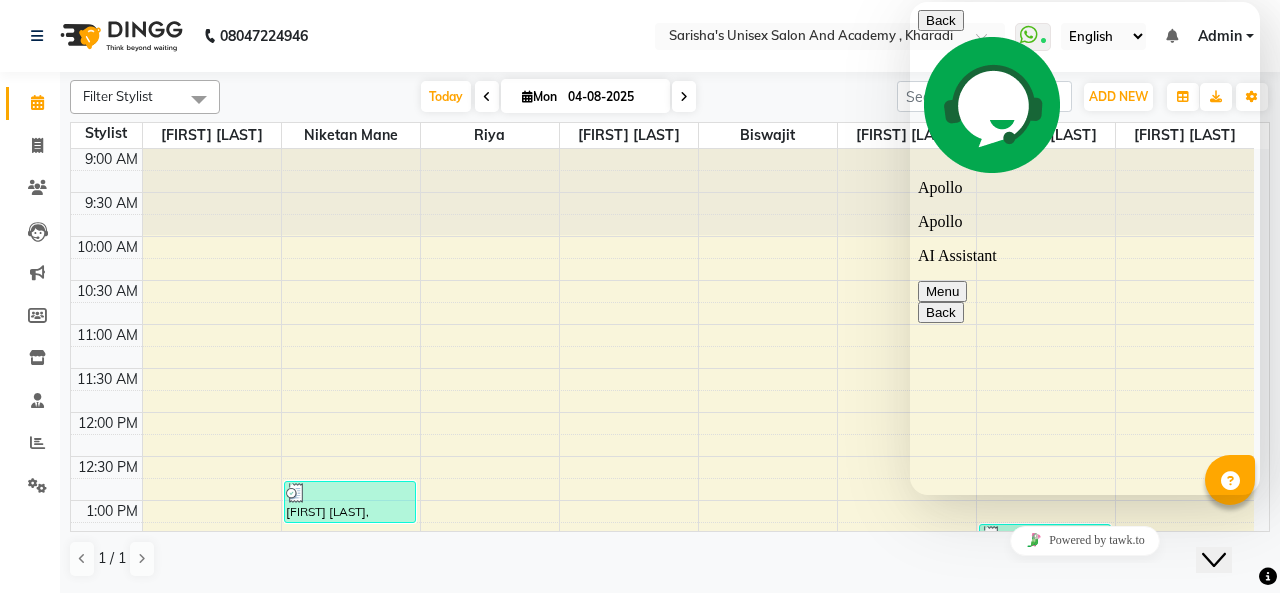 click on "Today  Mon 04-08-2025" at bounding box center (558, 97) 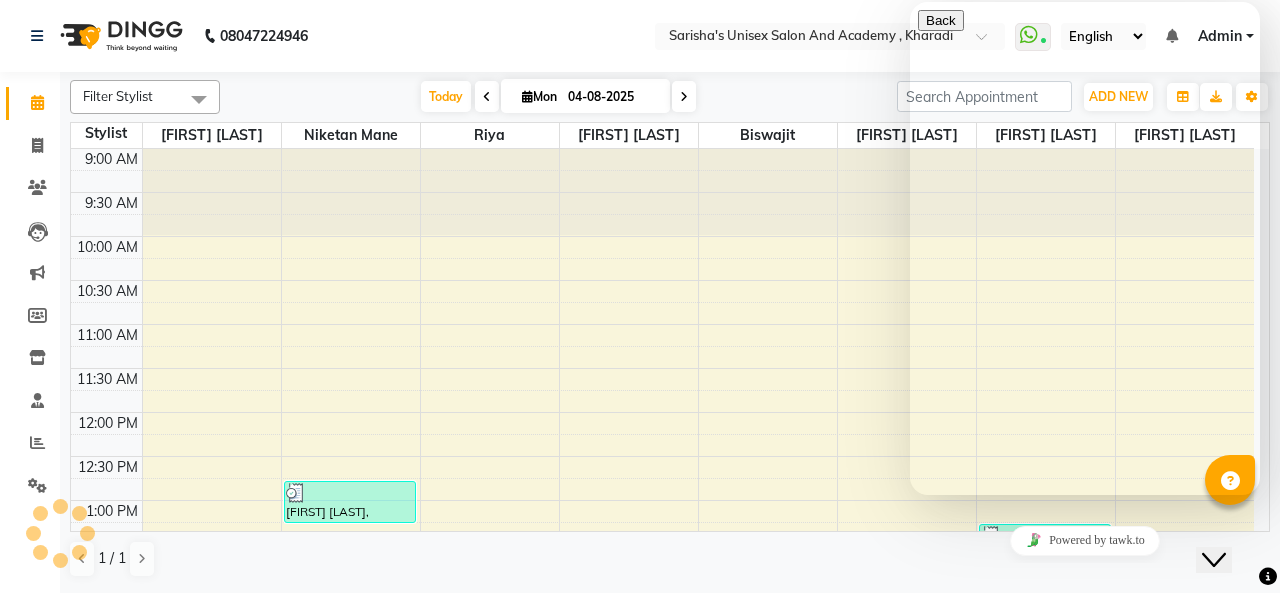 click at bounding box center [926, 832] 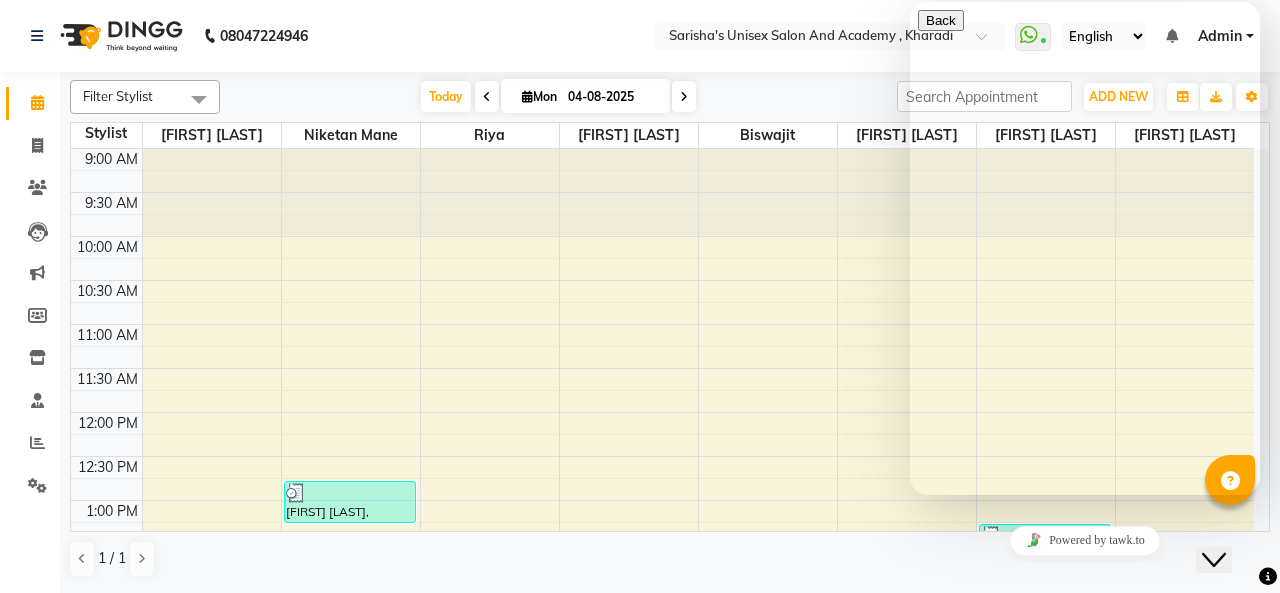 click on "Hi there" at bounding box center (1085, 574) 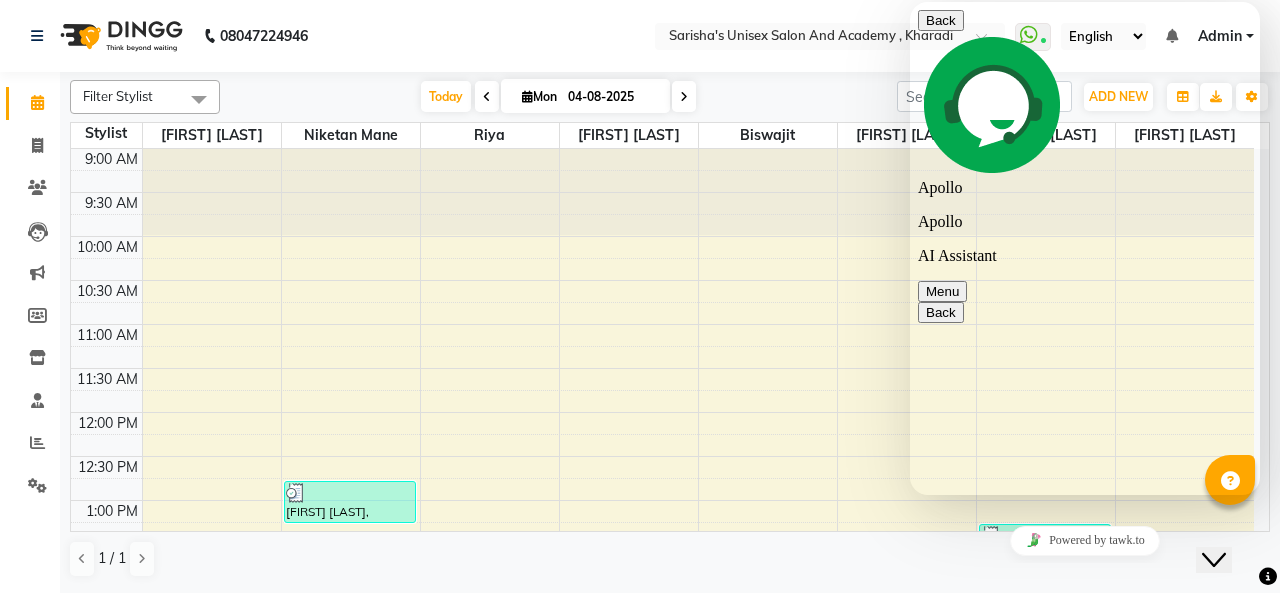 click on "Menu" at bounding box center (942, 291) 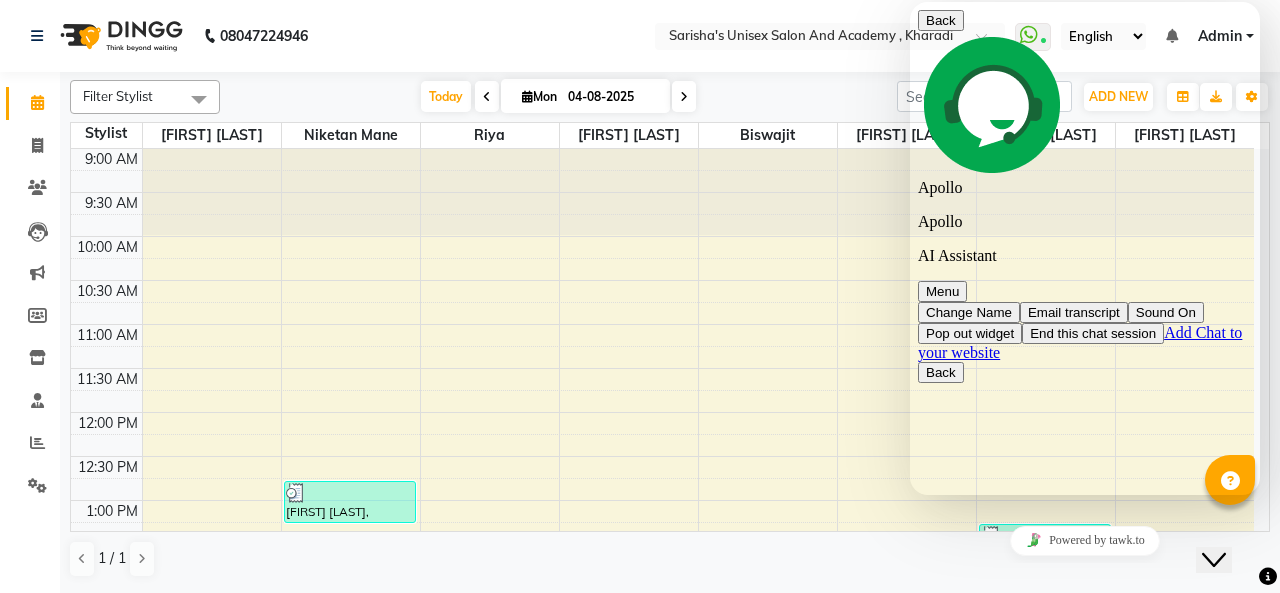 drag, startPoint x: 1094, startPoint y: 237, endPoint x: 959, endPoint y: 262, distance: 137.2953 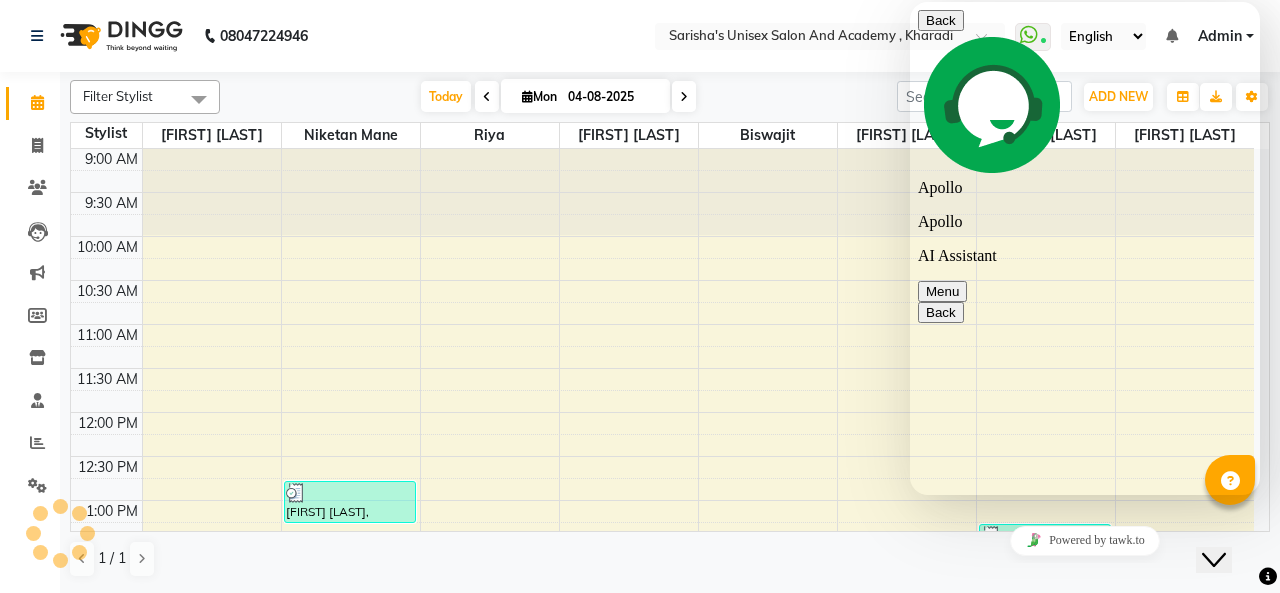 click on "End Chat" at bounding box center (1012, 844) 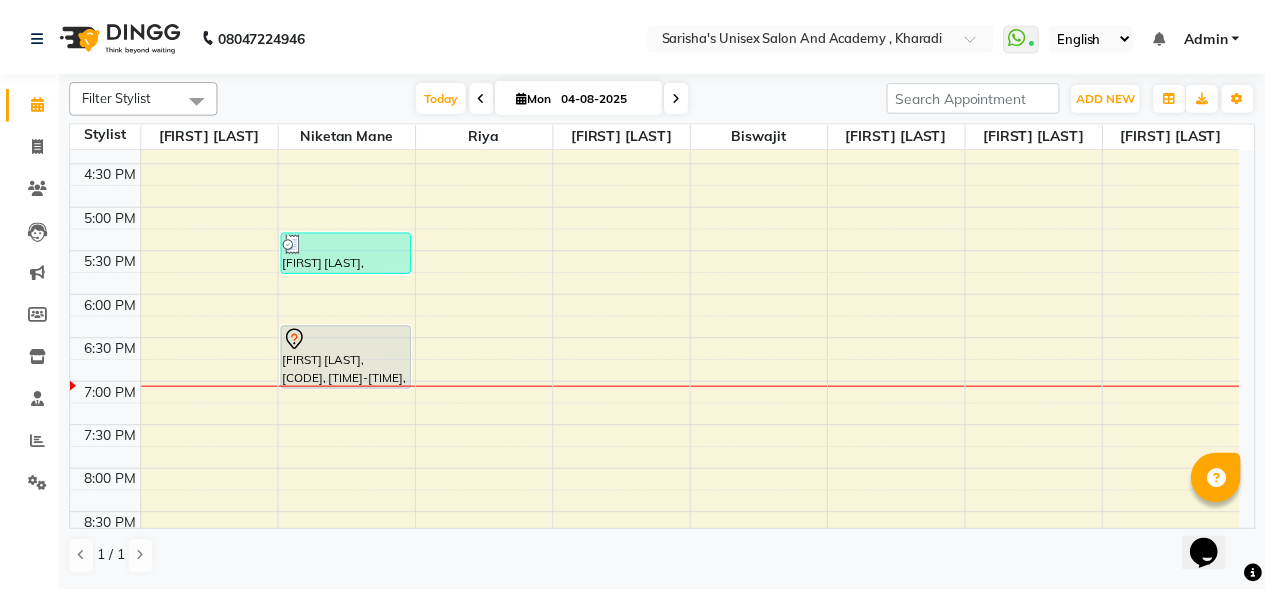 scroll, scrollTop: 630, scrollLeft: 0, axis: vertical 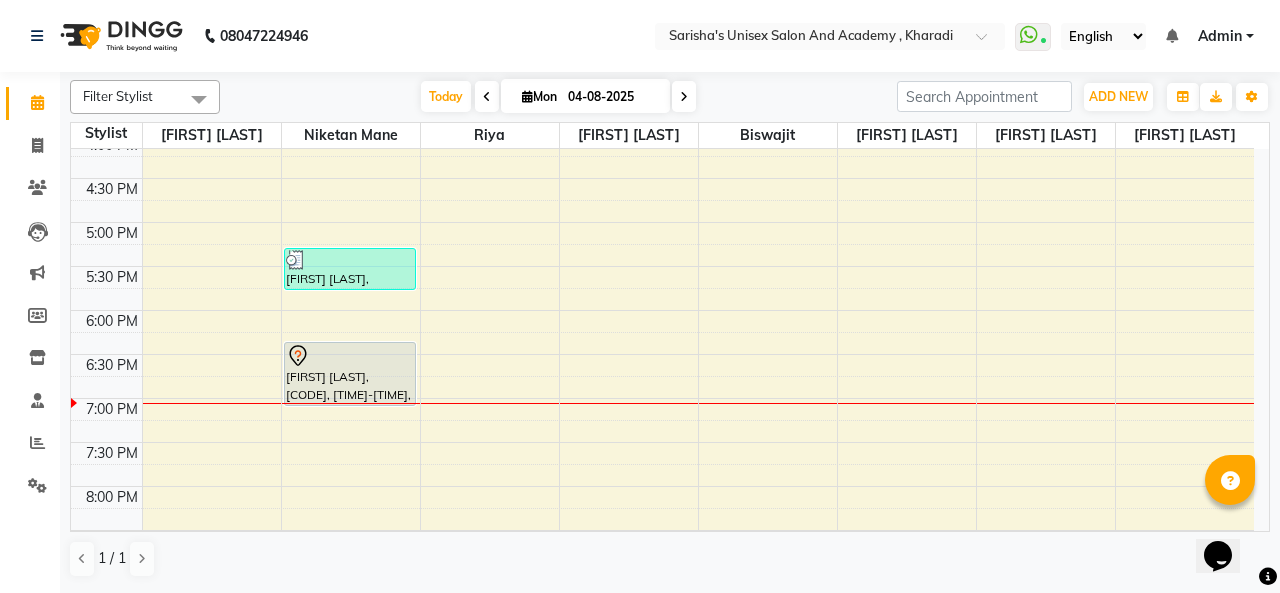 click at bounding box center [350, 356] 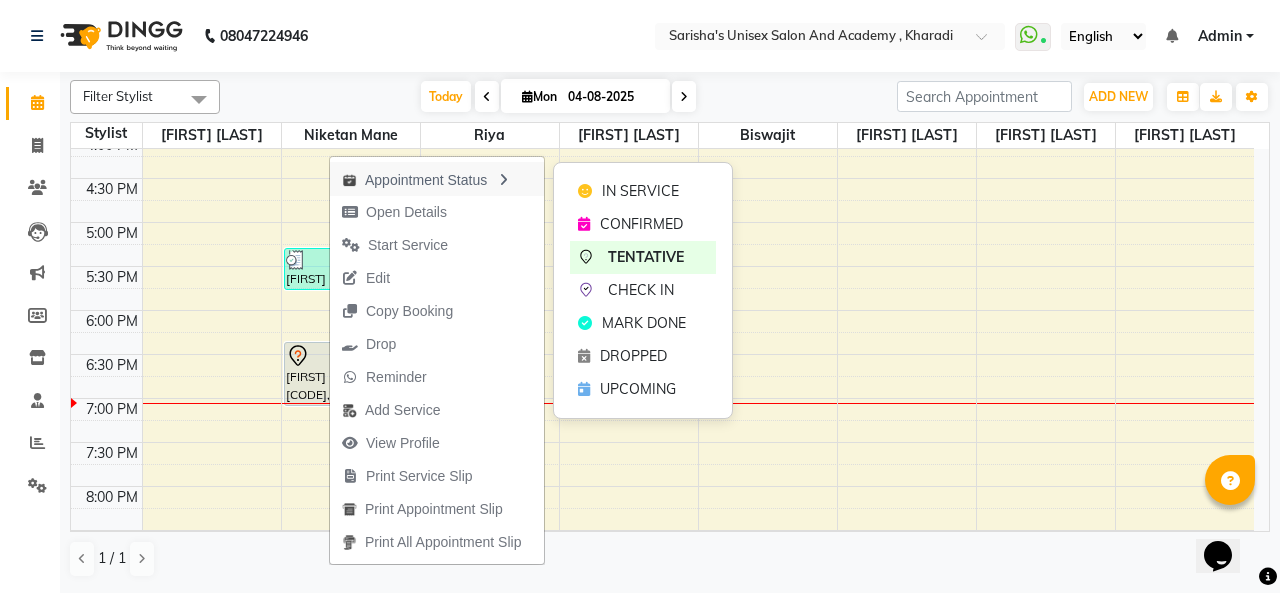 click on "Appointment Status" at bounding box center [437, 179] 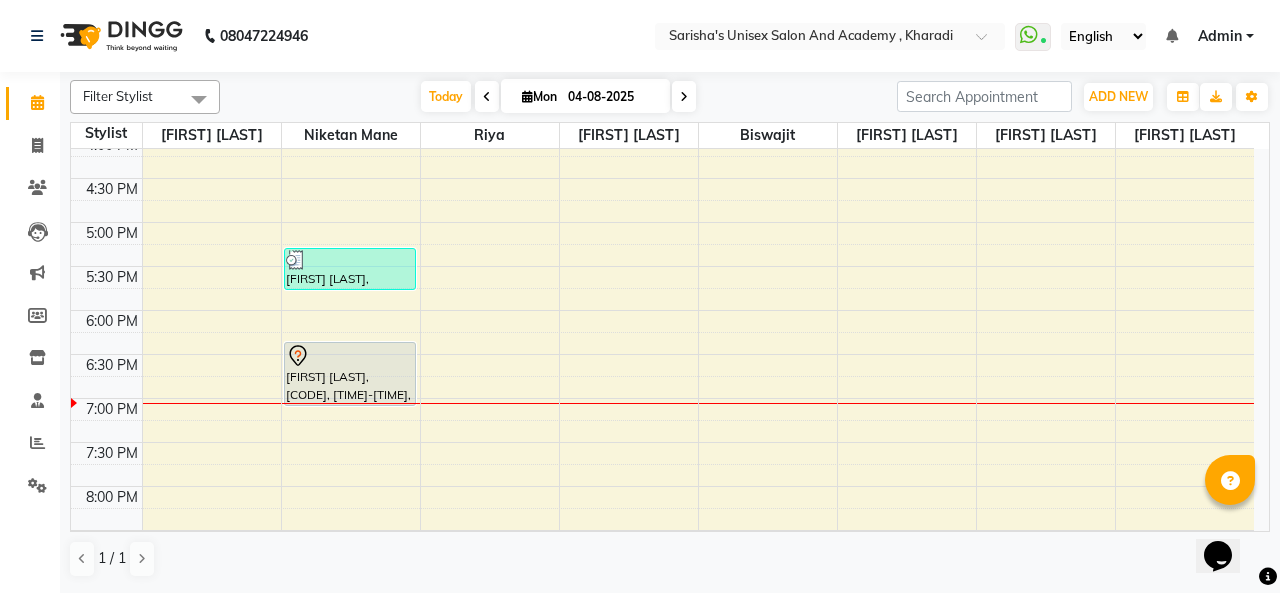 click on "[FIRST] [LAST], [CODE], [TIME]-[TIME], [SERVICE]" at bounding box center (350, 374) 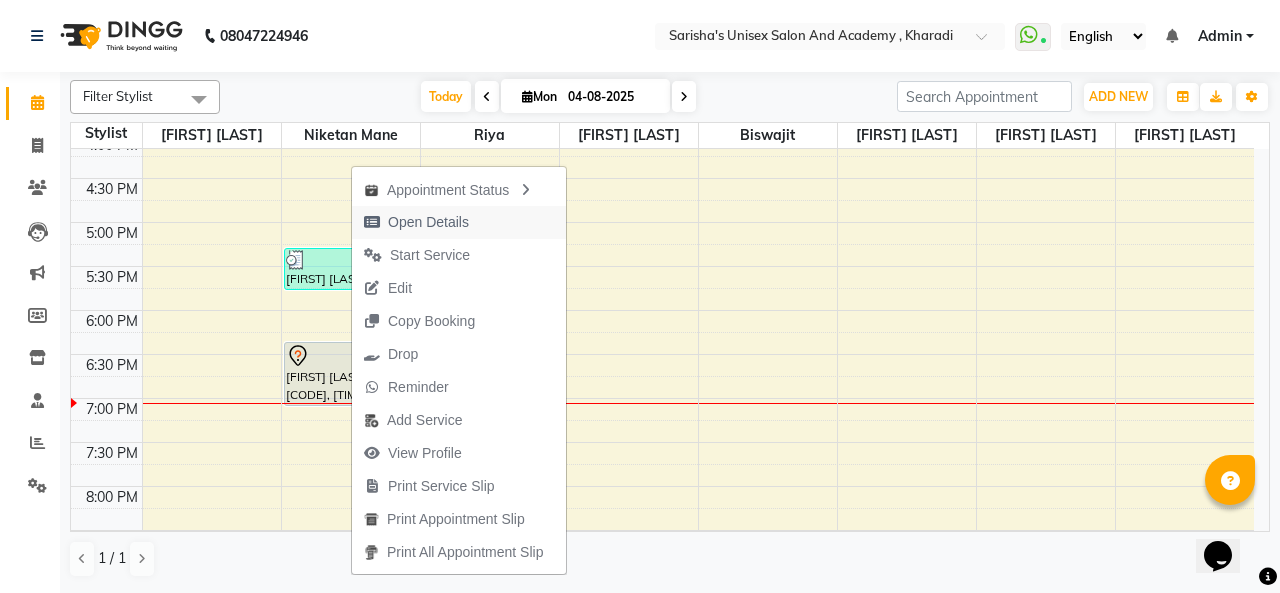 click on "Open Details" at bounding box center (428, 222) 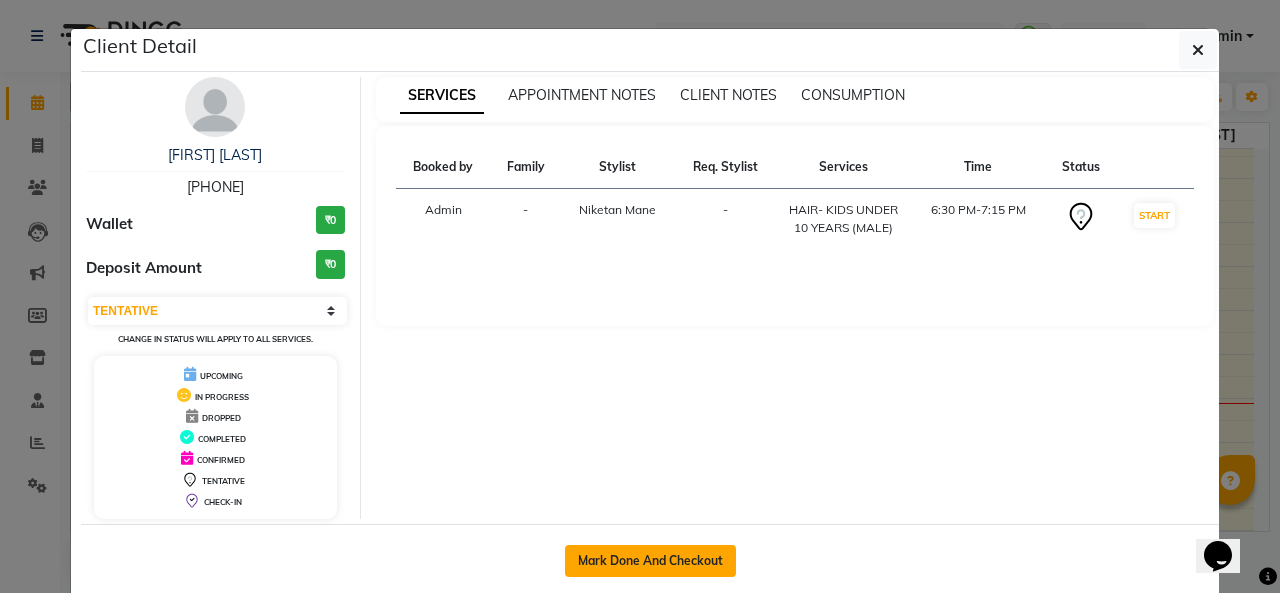 click on "Mark Done And Checkout" 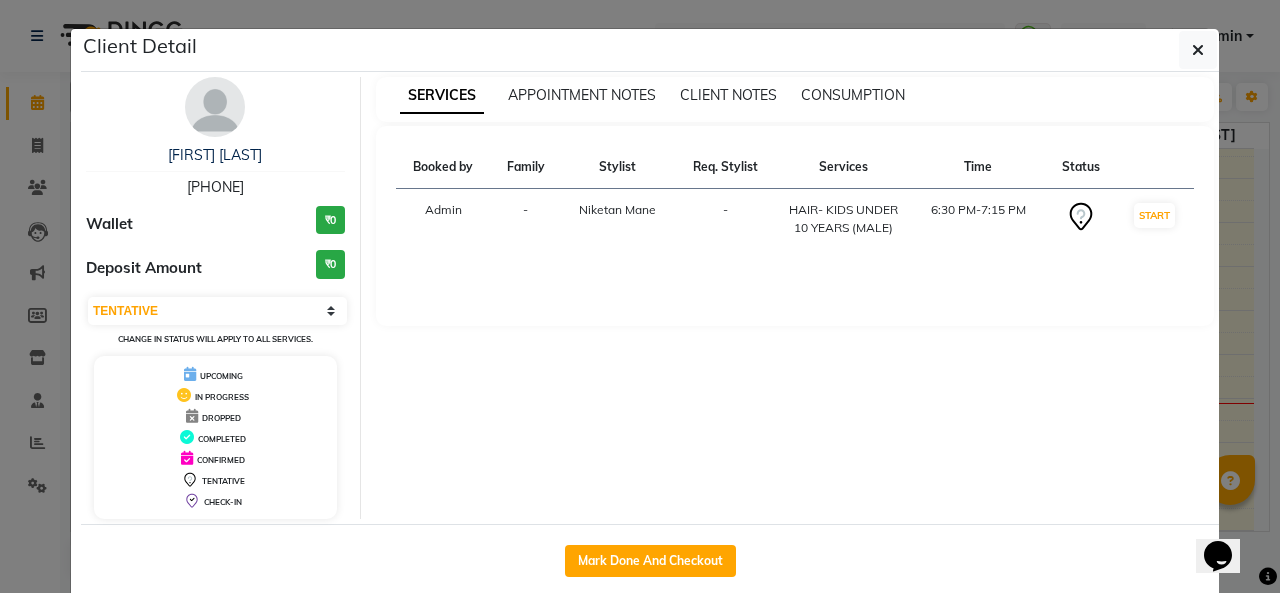 select on "service" 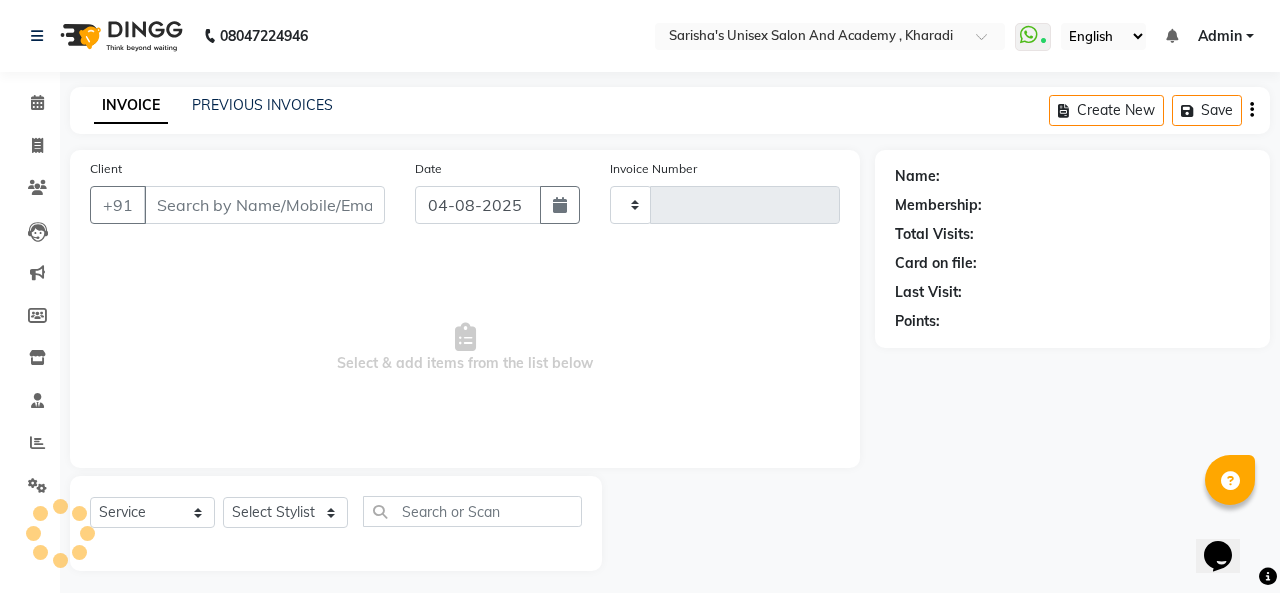 select on "3" 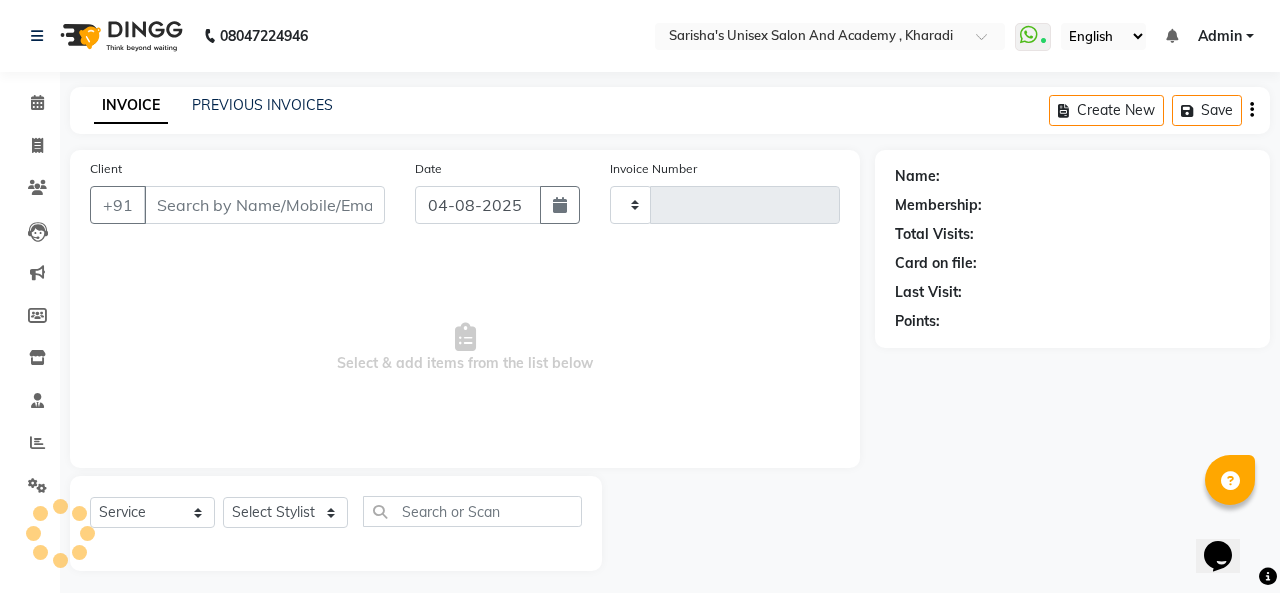 type on "0764" 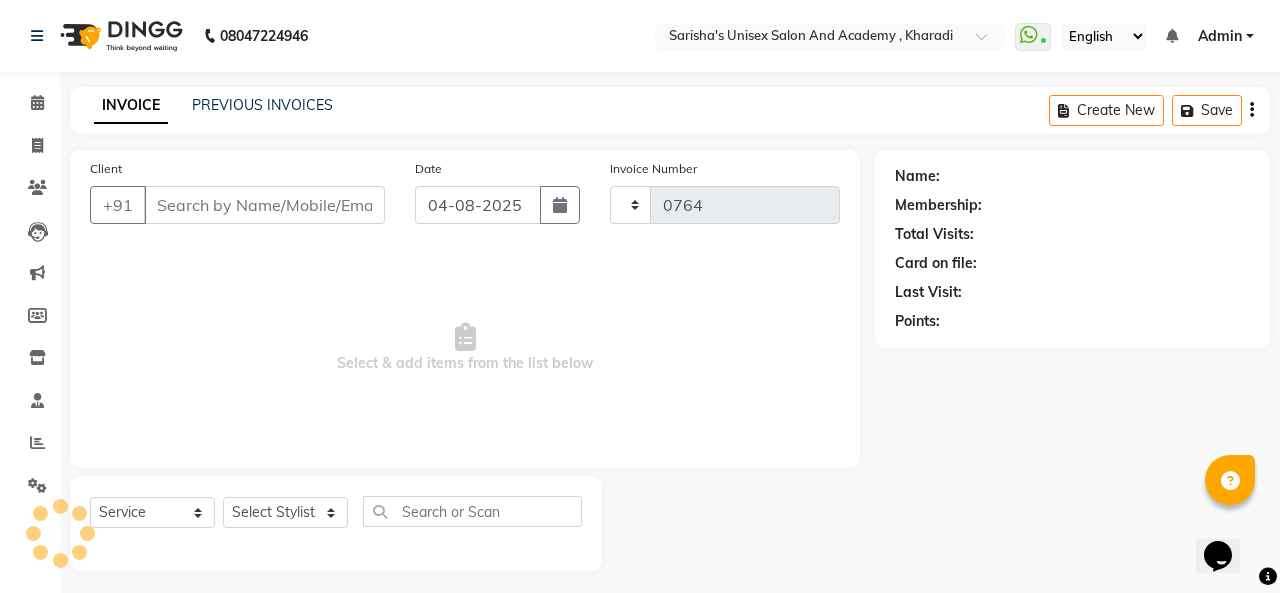 select on "665" 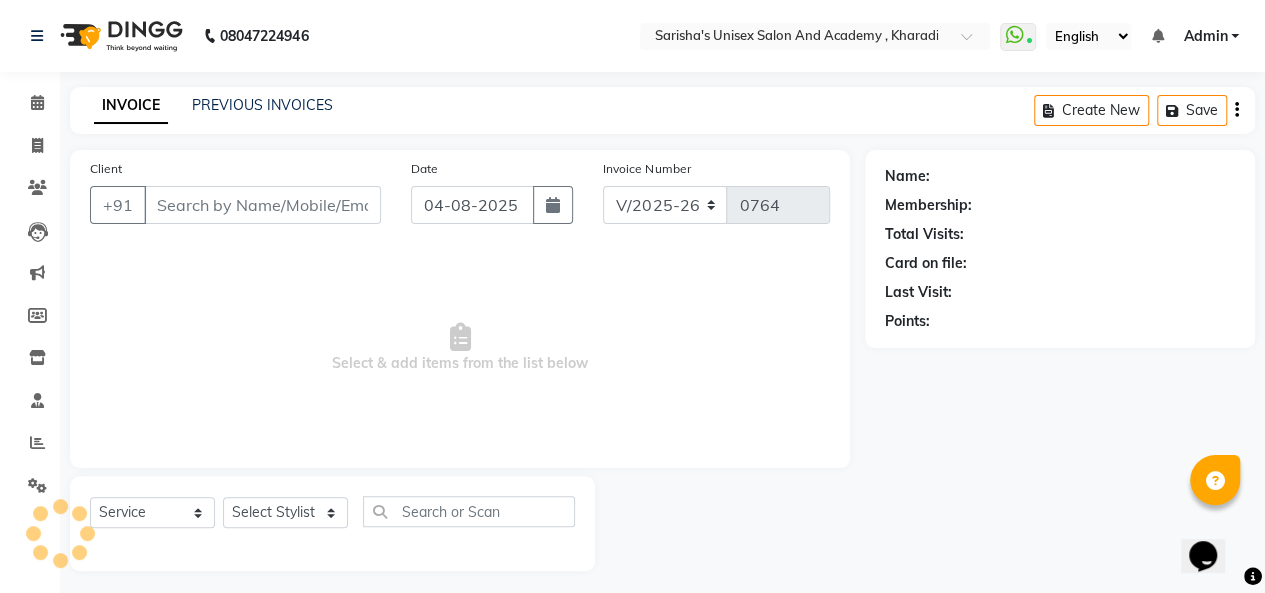 type on "[PHONE]" 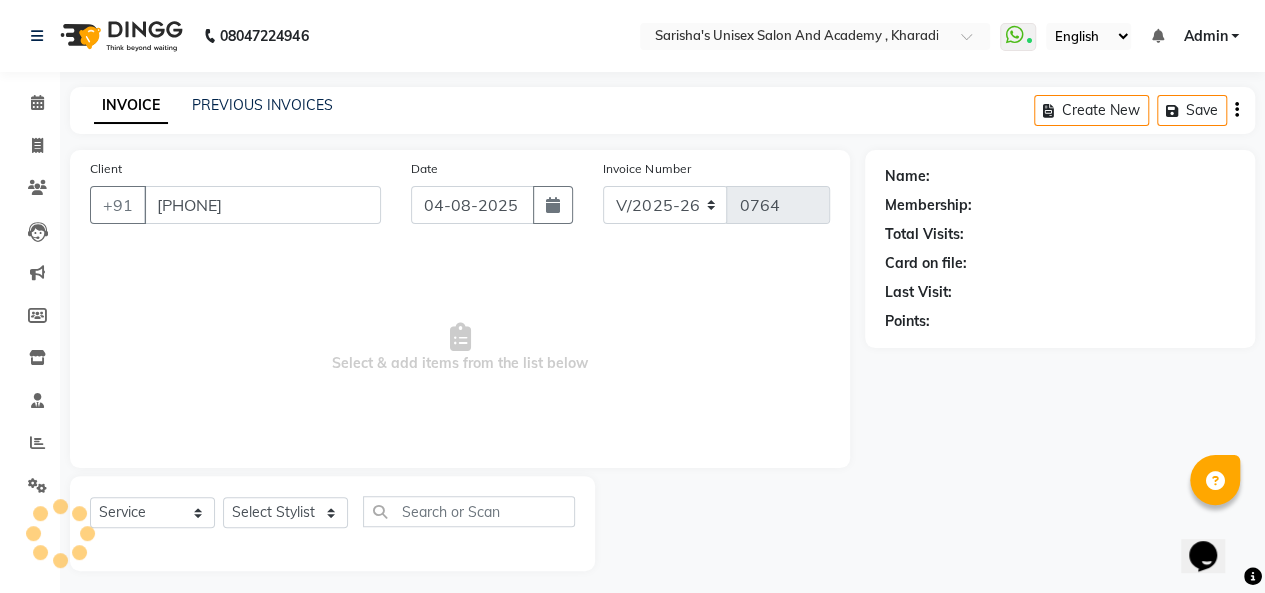 select on "43907" 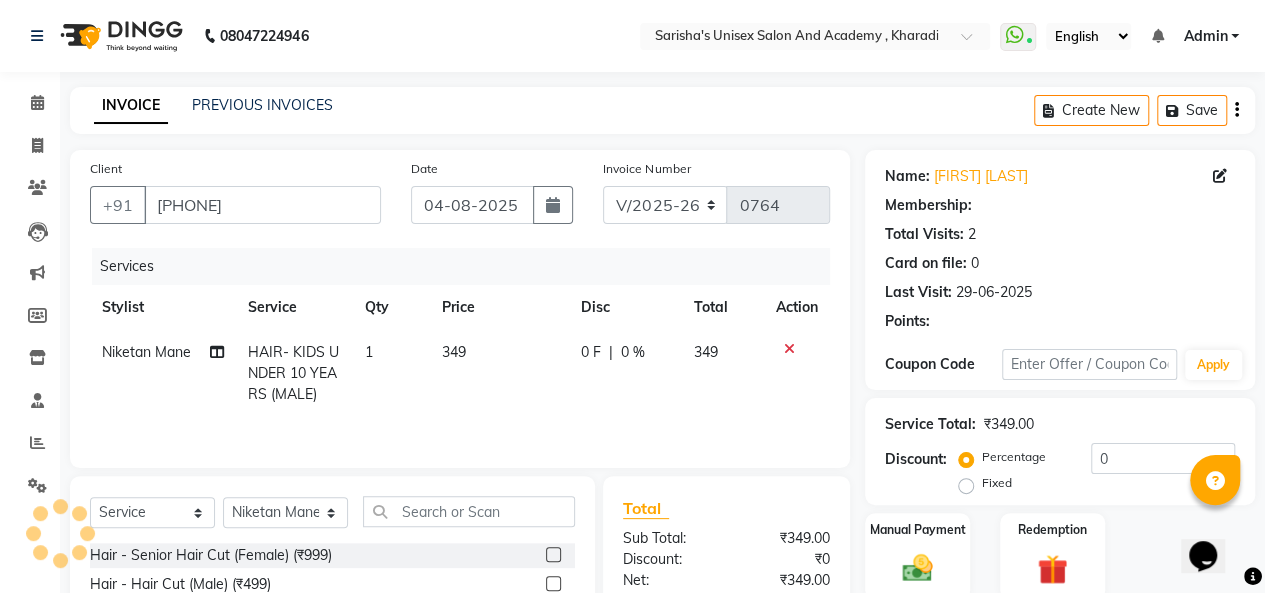 select on "1: Object" 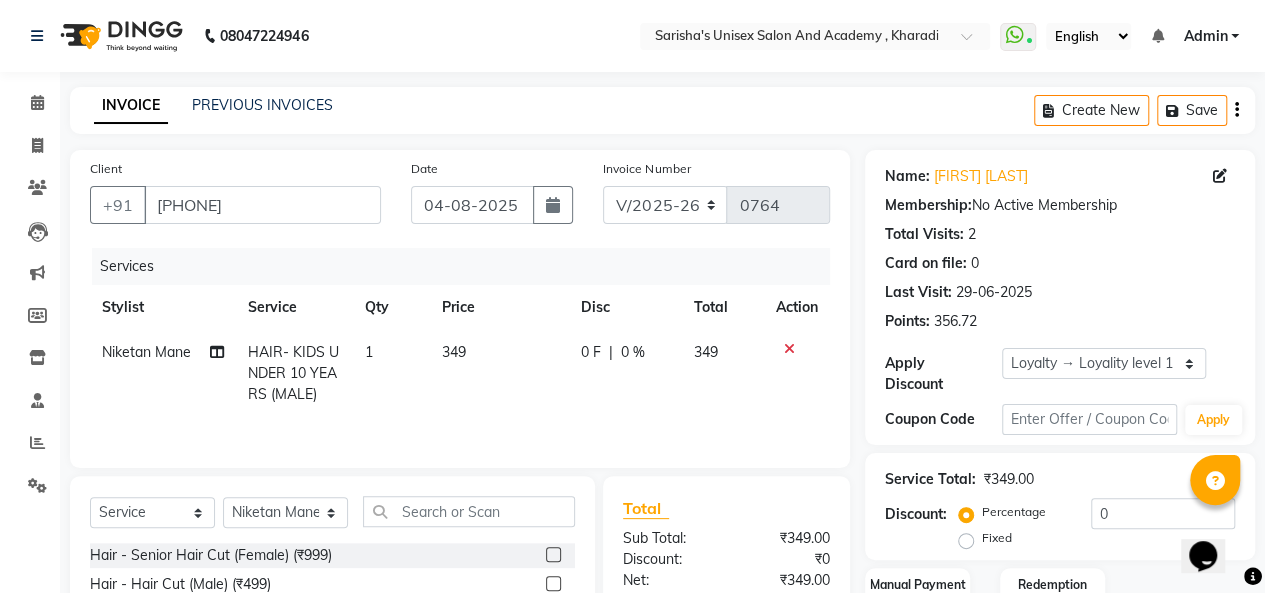 scroll, scrollTop: 207, scrollLeft: 0, axis: vertical 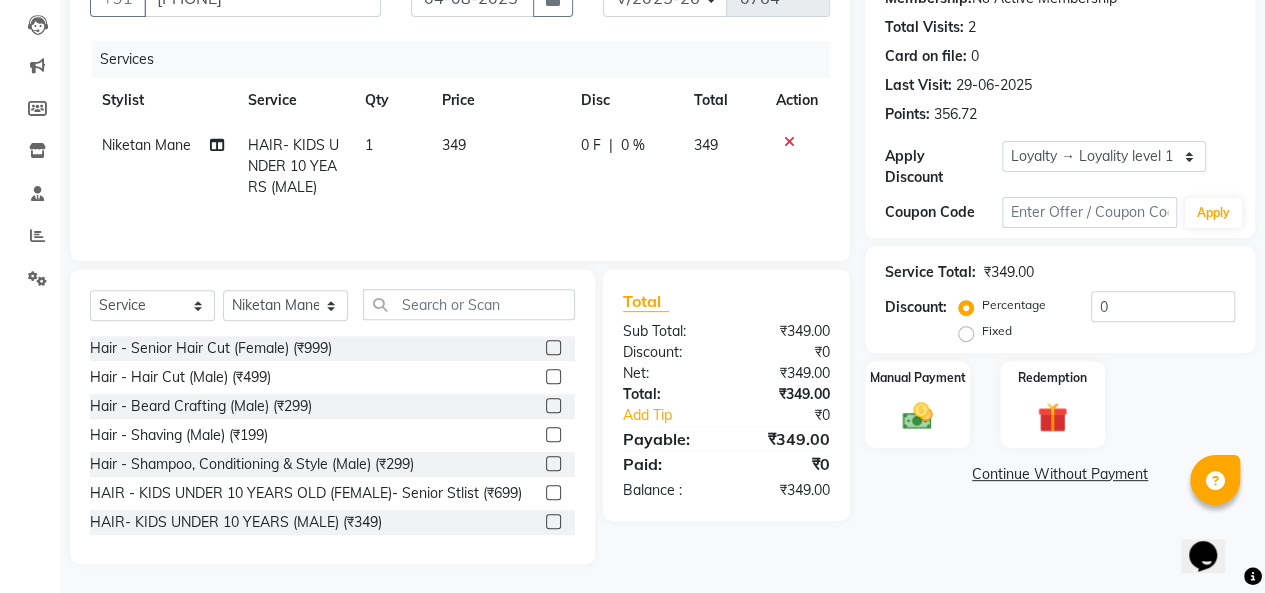click on "Manual Payment Redemption" 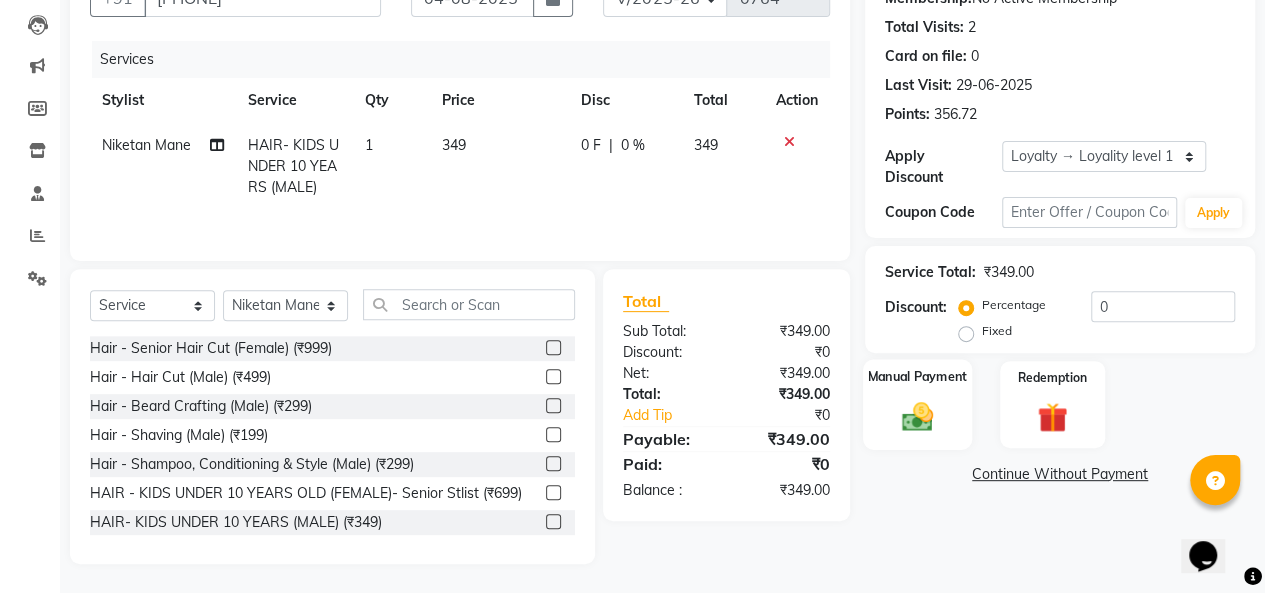 click on "Manual Payment" 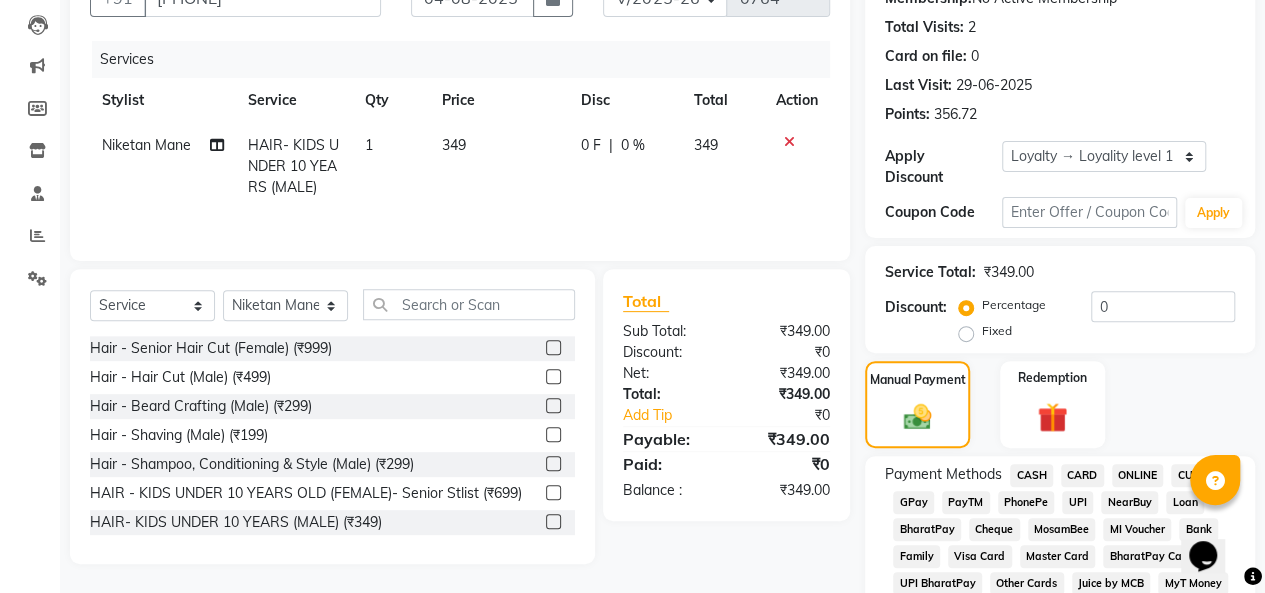 click on "UPI" 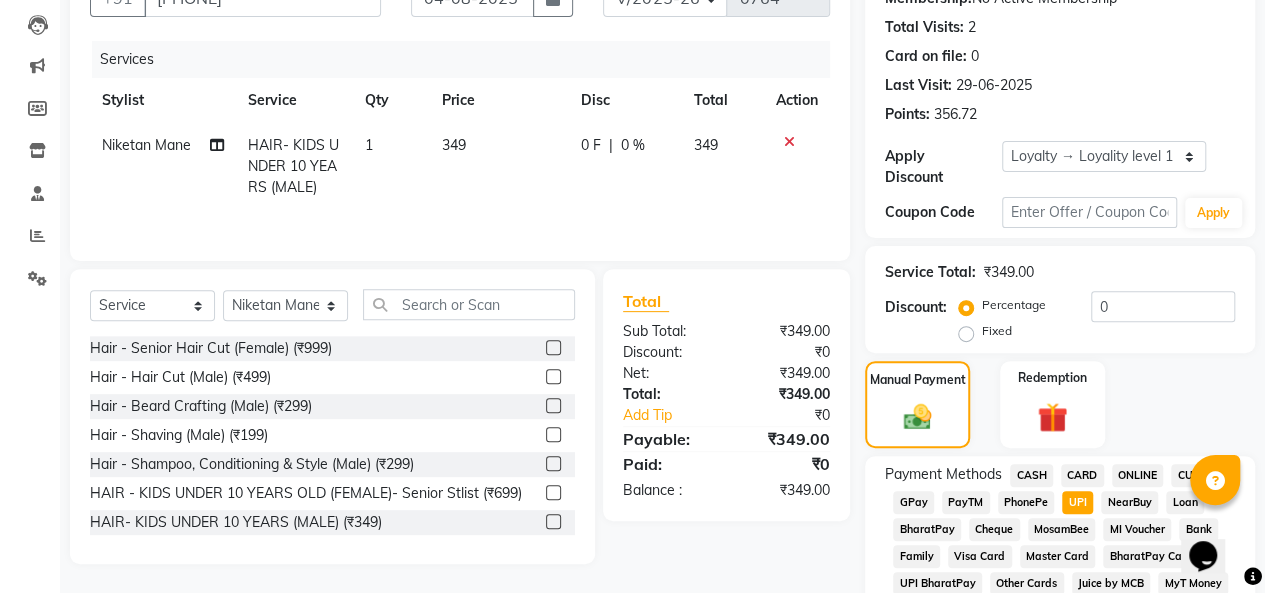 scroll, scrollTop: 1046, scrollLeft: 0, axis: vertical 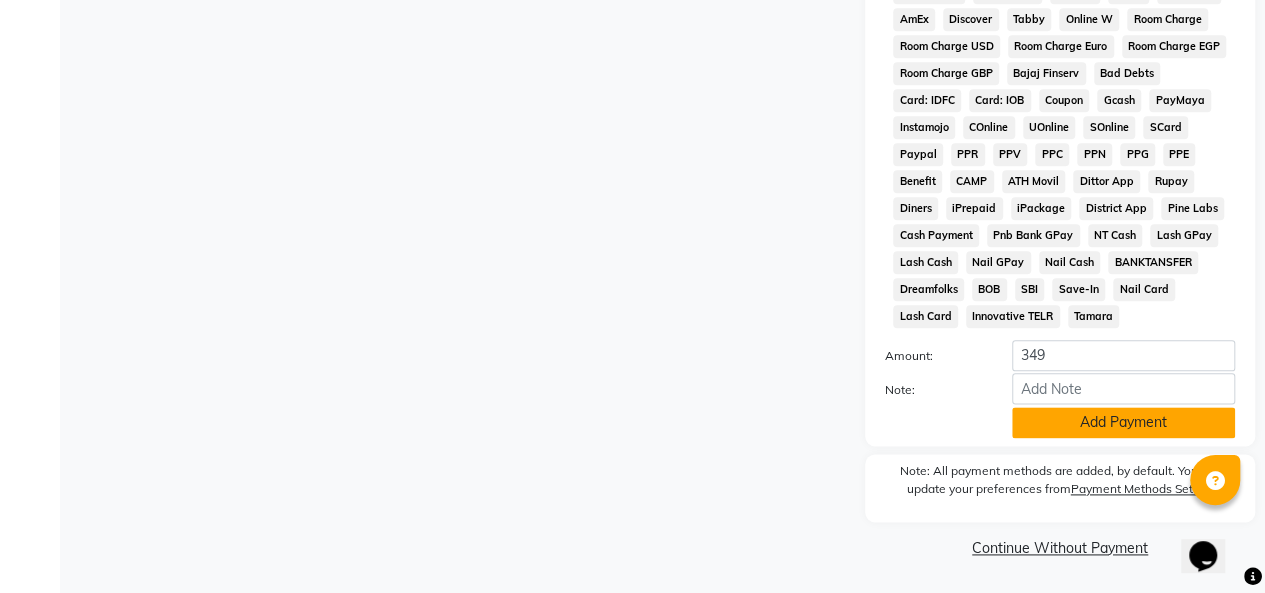 click on "Add Payment" 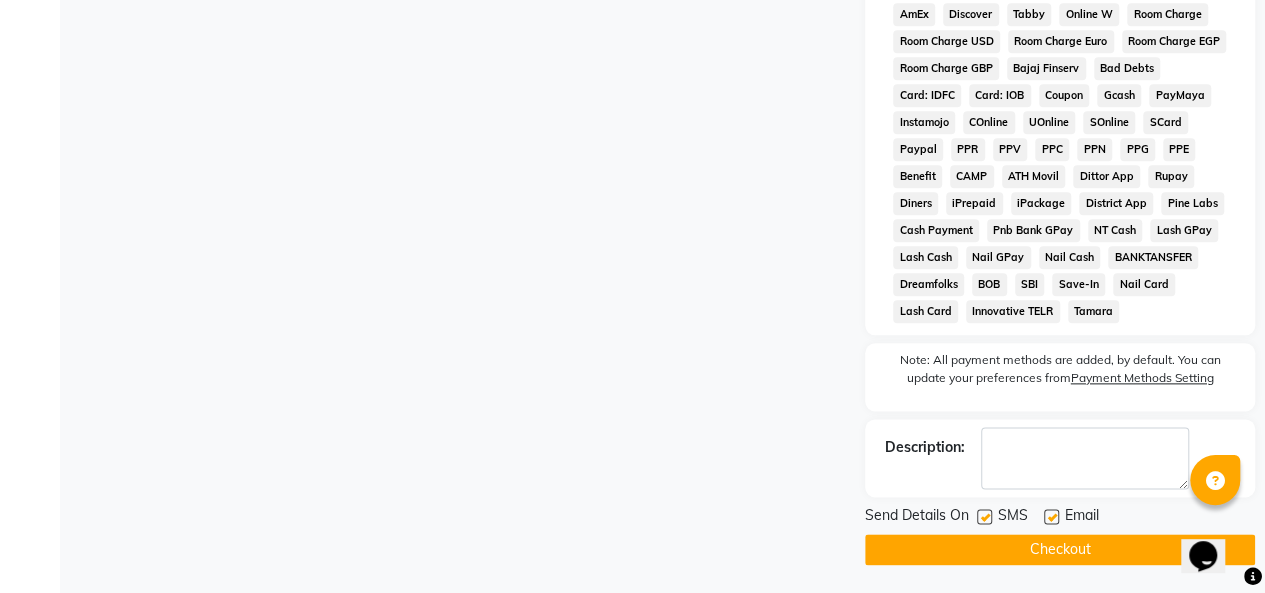 drag, startPoint x: 914, startPoint y: 551, endPoint x: 796, endPoint y: 518, distance: 122.52755 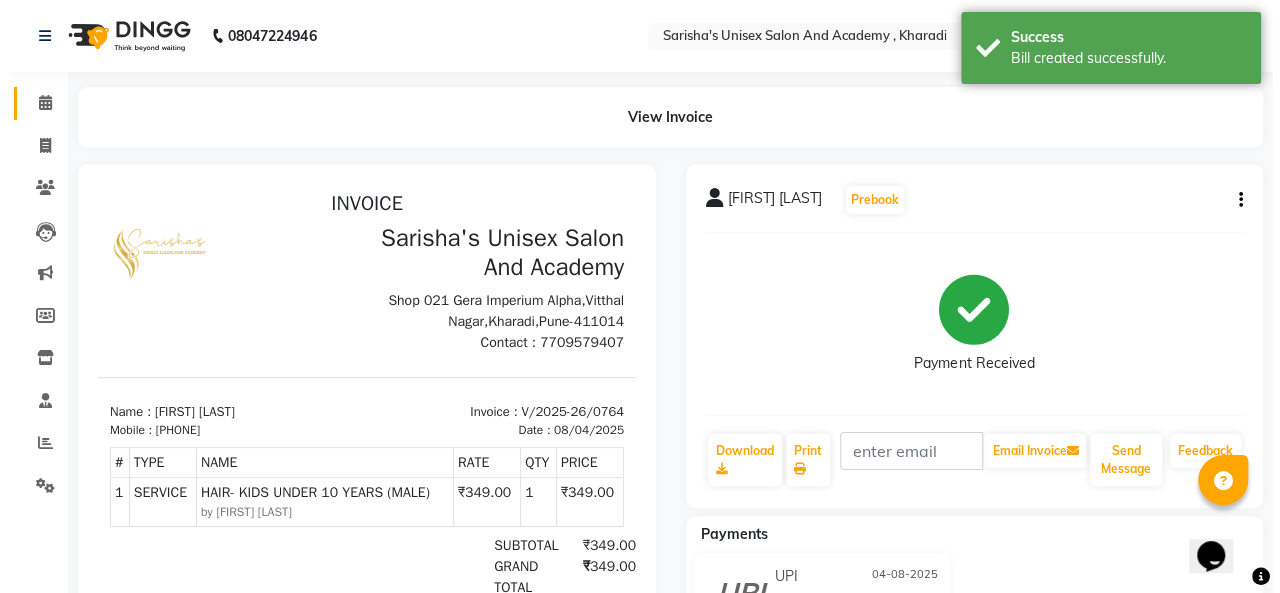 scroll, scrollTop: 0, scrollLeft: 0, axis: both 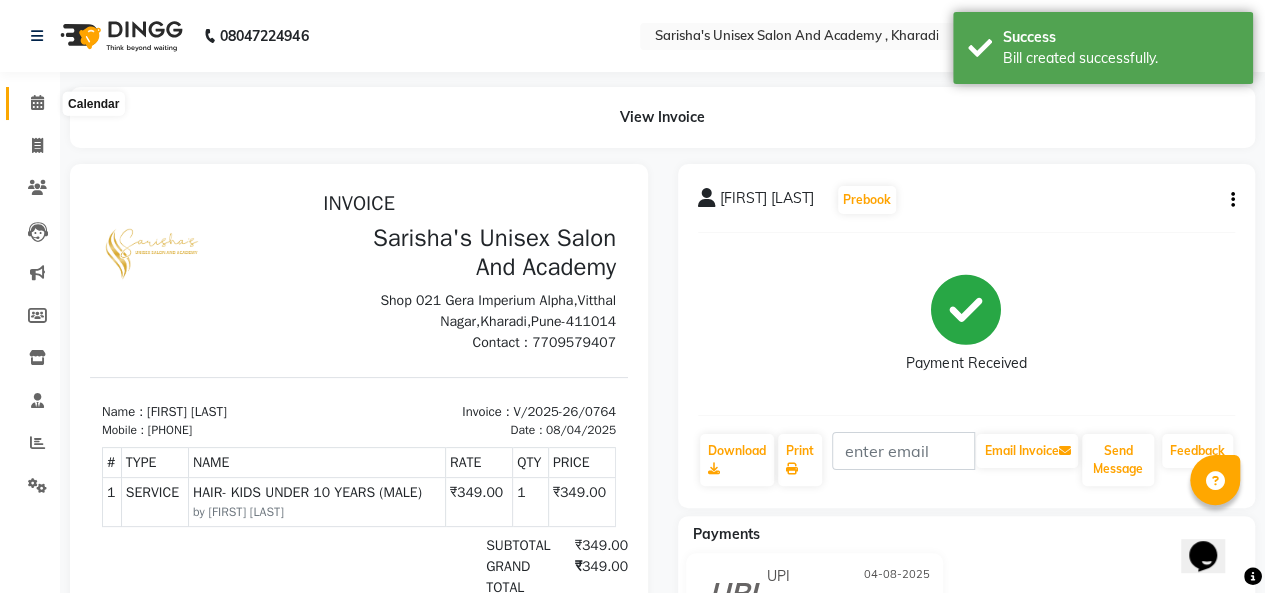 click 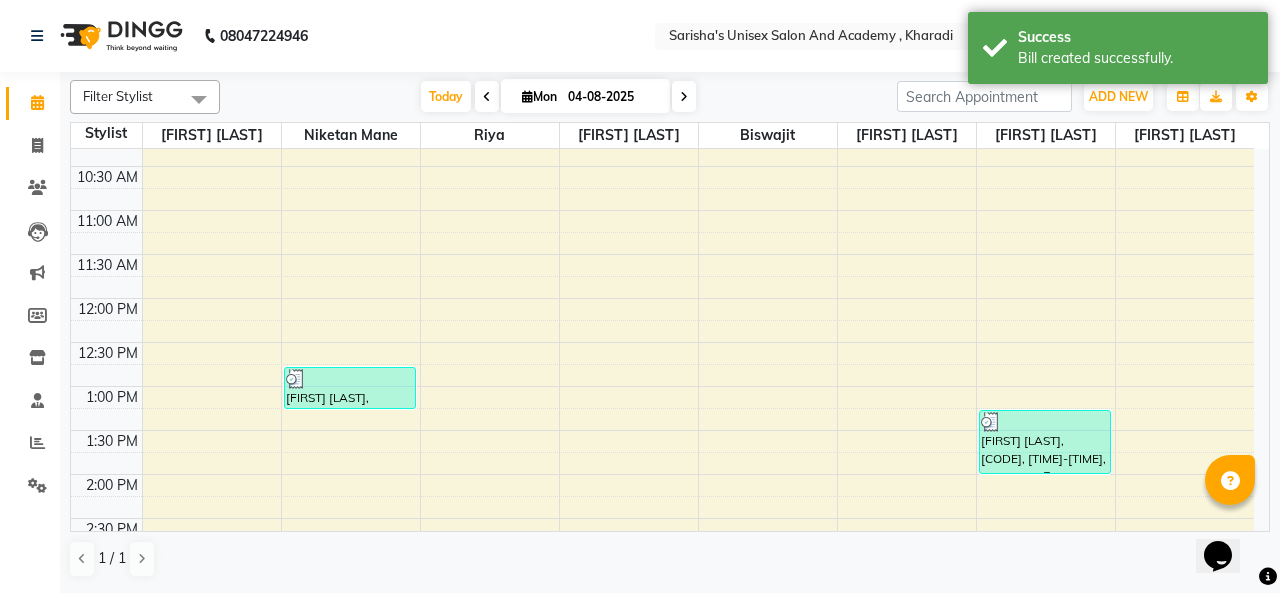 scroll, scrollTop: 0, scrollLeft: 0, axis: both 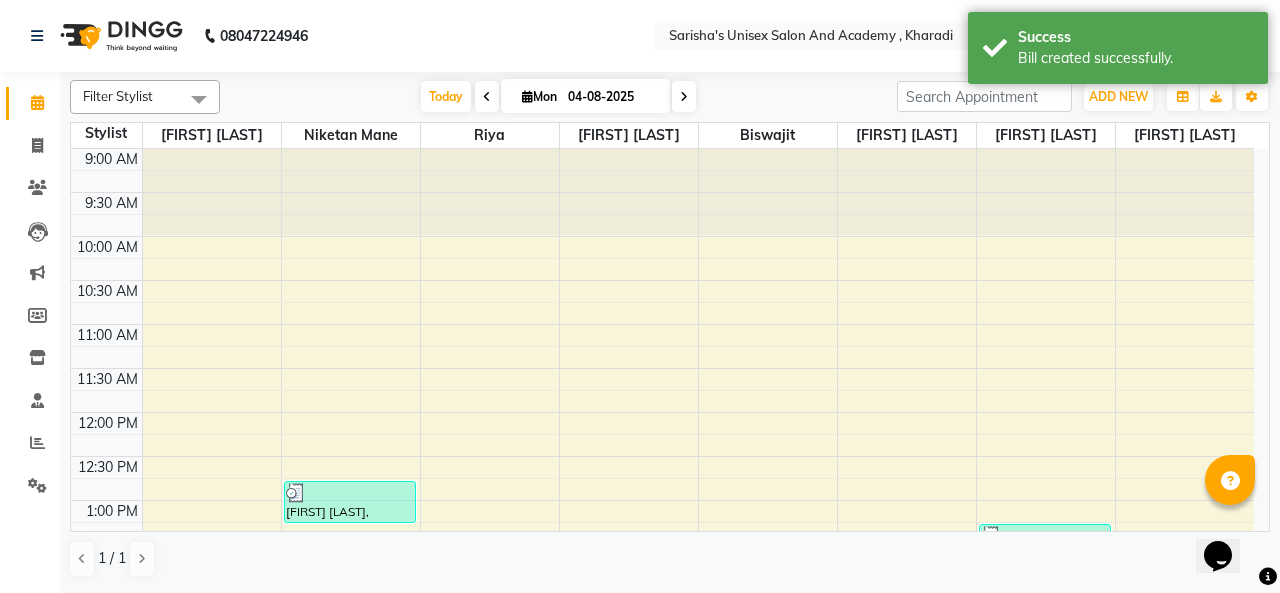 click on "[PHONE] Select Location × [BRAND] , [CITY] WhatsApp Status ✕ Status: Connected Most Recent Message: [DATE] [TIME] Recent Service Activity: [DATE] [TIME] English ENGLISH Español العربية मराठी हिंदी ગુજરાતી தமிழ் 中文 Notifications nothing to show Admin Manage Profile Change Password Sign out Version:3.16.0" 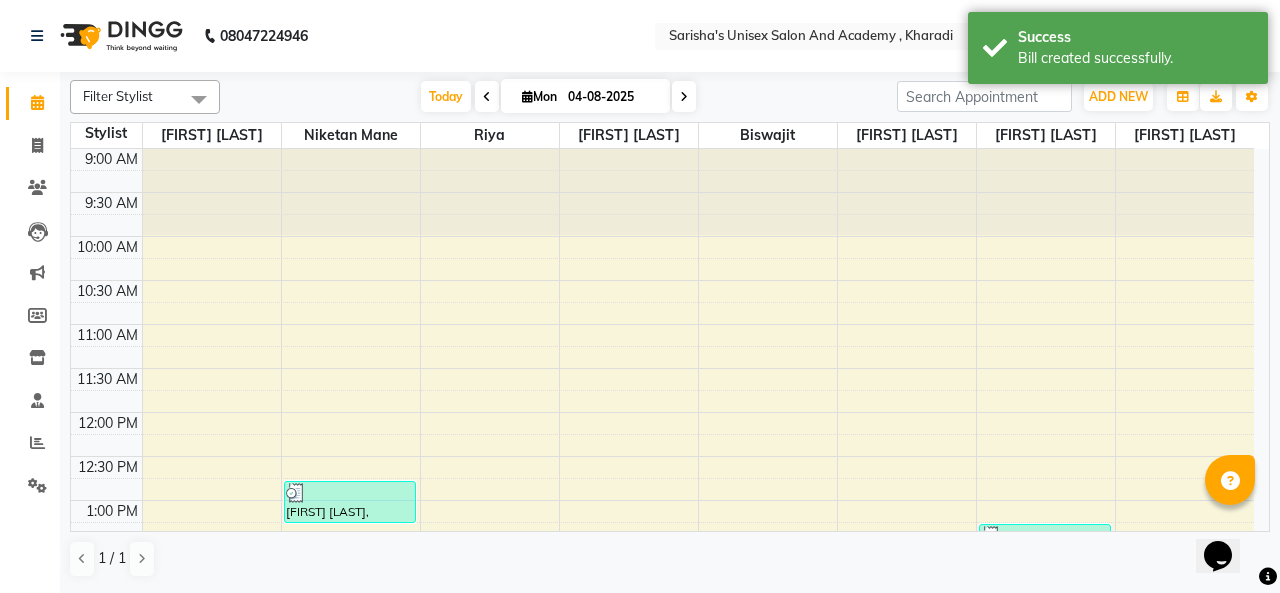 click on "Filter Stylist Select All [FIRST] [LAST] [FIRST] [LAST] [FIRST] [LAST] [FIRST] [LAST] [FIRST] [LAST] [FIRST] [LAST] [FIRST] [LAST] Today Mon 04-08-2025 Toggle Dropdown Add Appointment Add Invoice Add Expense Add Attendance Add Client Add Transaction Toggle Dropdown Add Appointment Add Invoice Add Expense Add Attendance Add Client ADD NEW Toggle Dropdown Add Appointment Add Invoice Add Expense Add Attendance Add Client Add Transaction Filter Stylist Select All [FIRST] [LAST] [FIRST] [LAST] [FIRST] [LAST] [FIRST] [LAST] [FIRST] [LAST] [FIRST] [LAST] [FIRST] [LAST] Group By Staff View Room View View as Vertical Vertical - Week View Horizontal Horizontal - Week View List Toggle Dropdown Calendar Settings Manage Tags Arrange Stylists Reset Stylists Full Screen Show Available Stylist Appointment Form Zoom 100% Staff/Room Display Count 8" at bounding box center (670, 97) 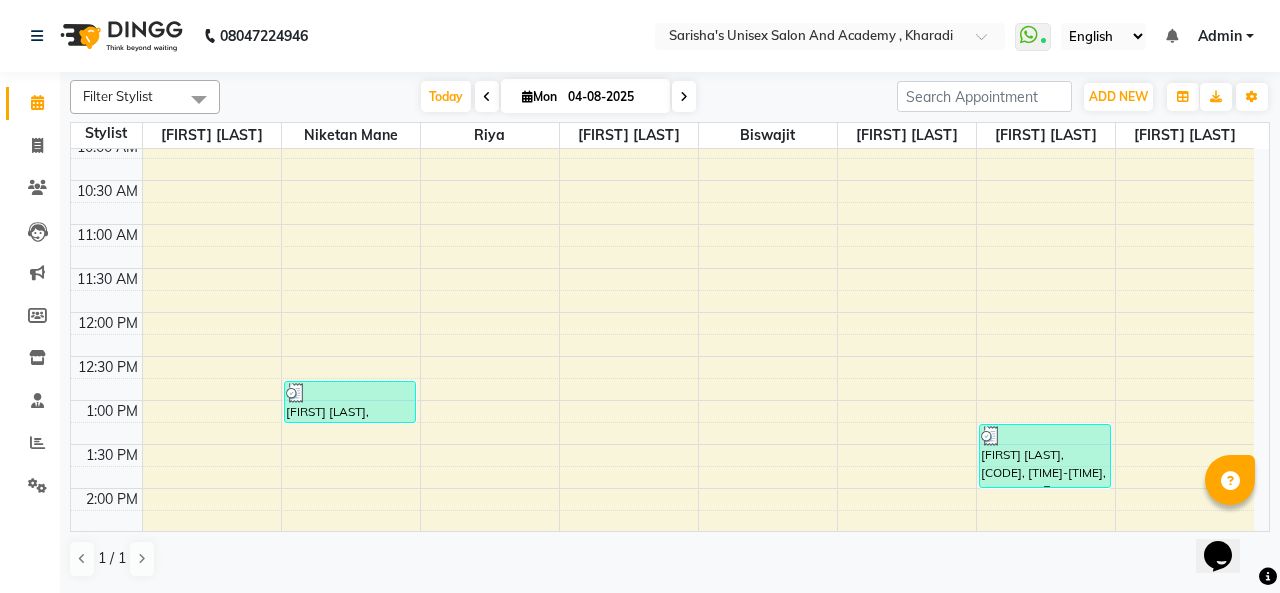 scroll, scrollTop: 0, scrollLeft: 0, axis: both 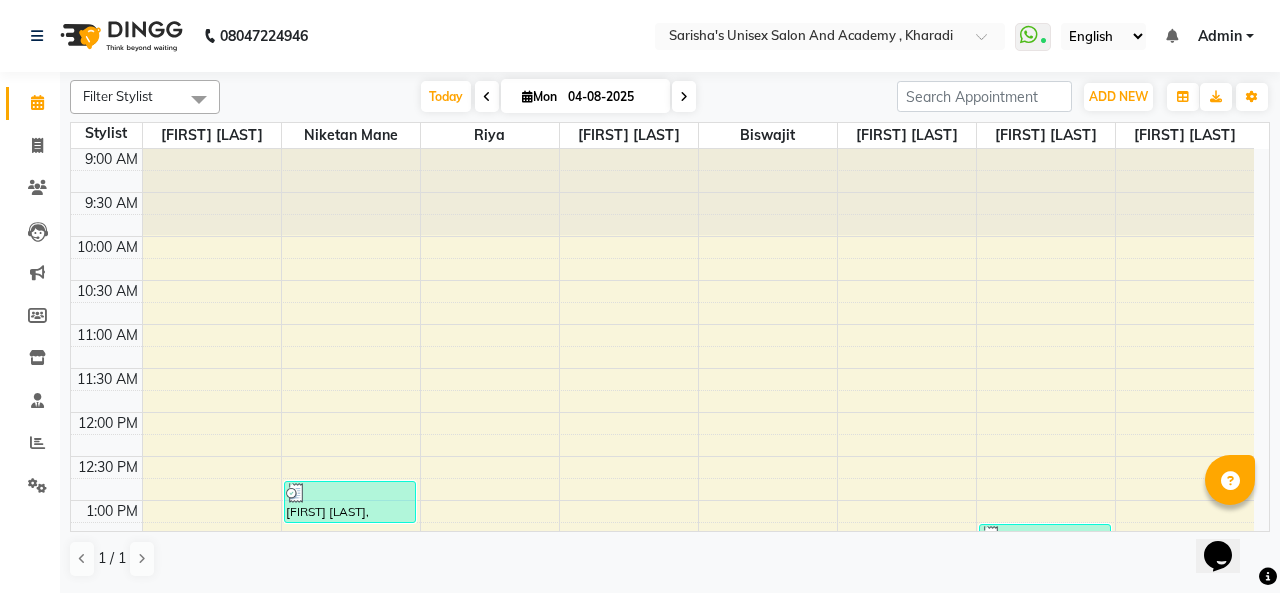 drag, startPoint x: 674, startPoint y: 91, endPoint x: 682, endPoint y: 103, distance: 14.422205 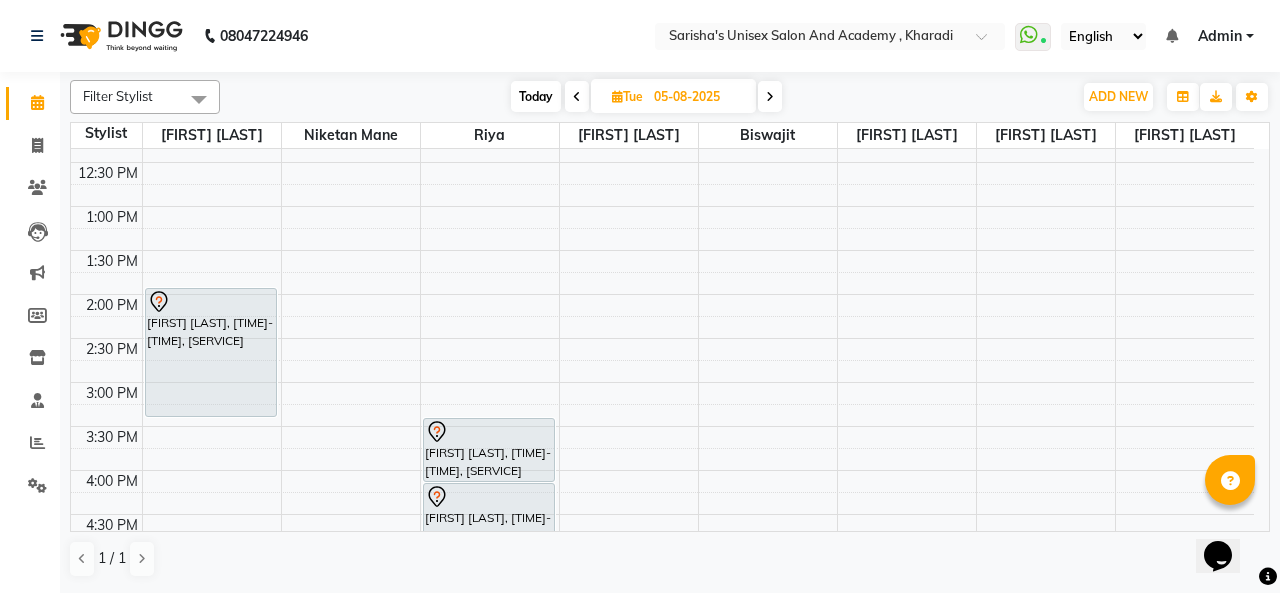 scroll, scrollTop: 430, scrollLeft: 0, axis: vertical 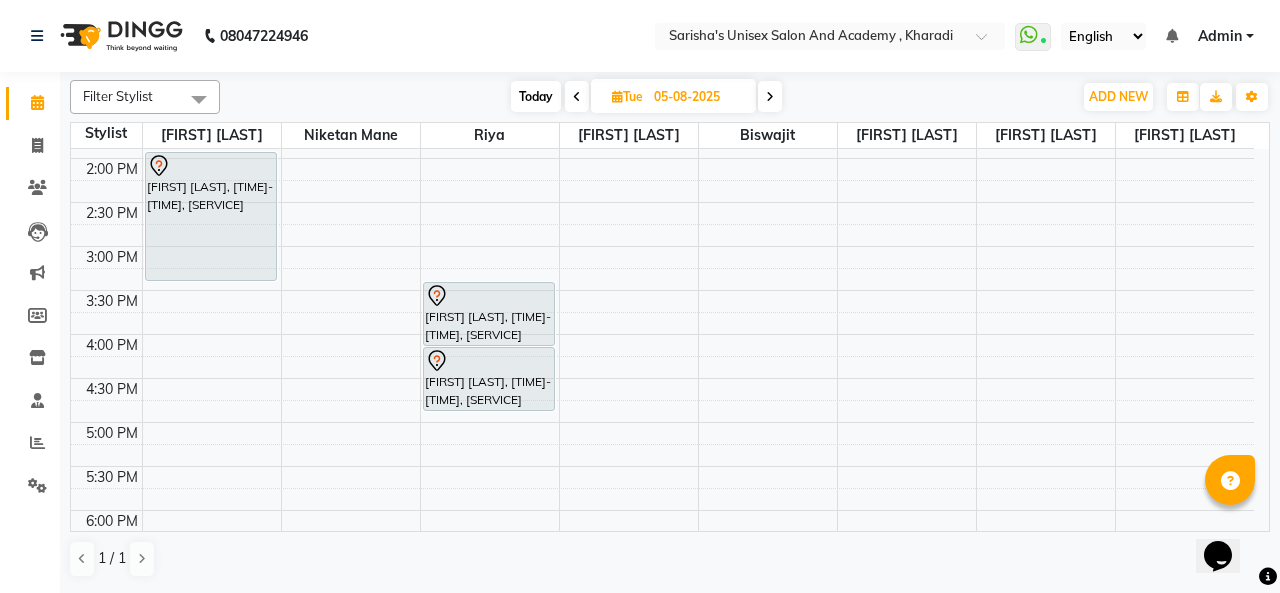 click at bounding box center (770, 97) 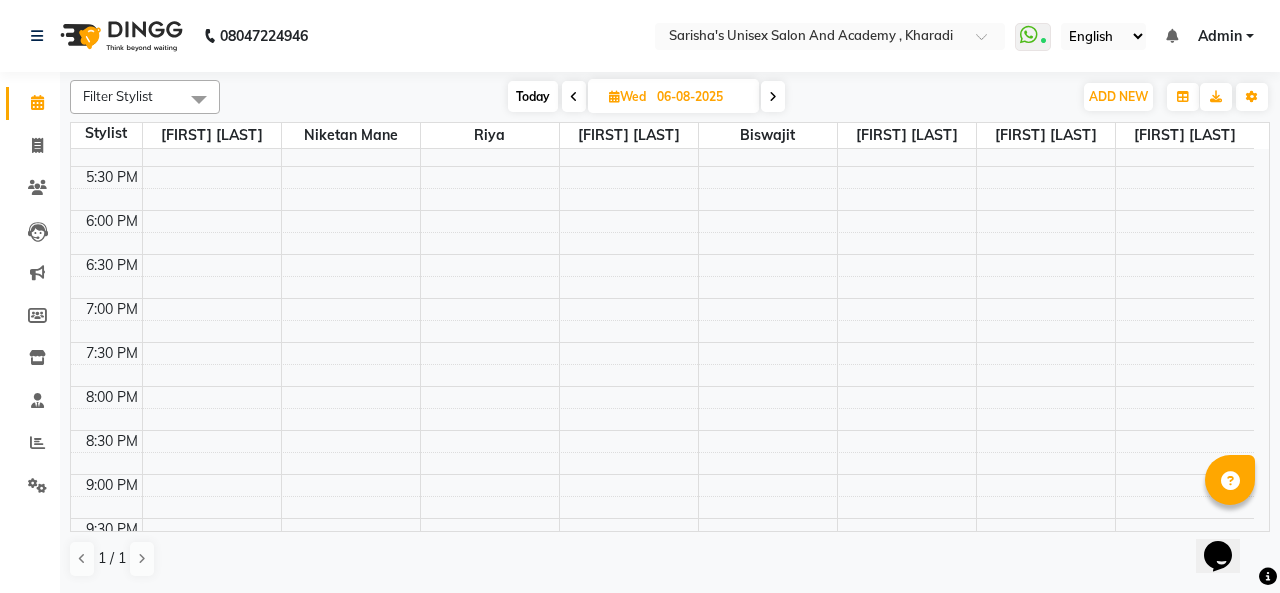 scroll, scrollTop: 530, scrollLeft: 0, axis: vertical 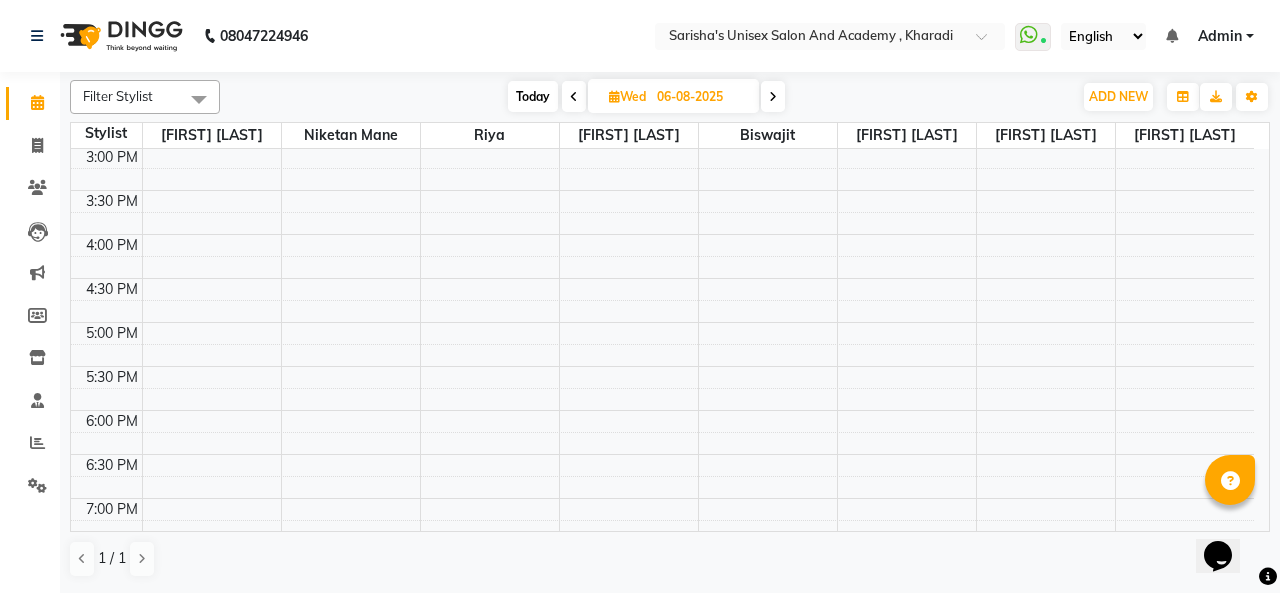 click at bounding box center (773, 97) 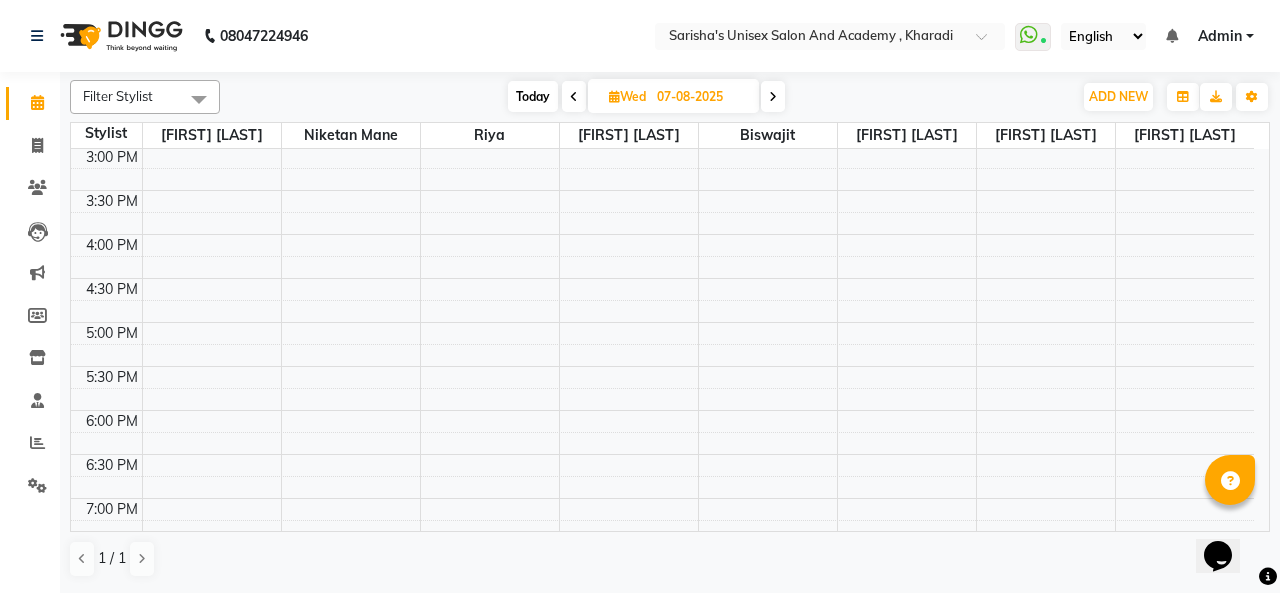 scroll, scrollTop: 0, scrollLeft: 0, axis: both 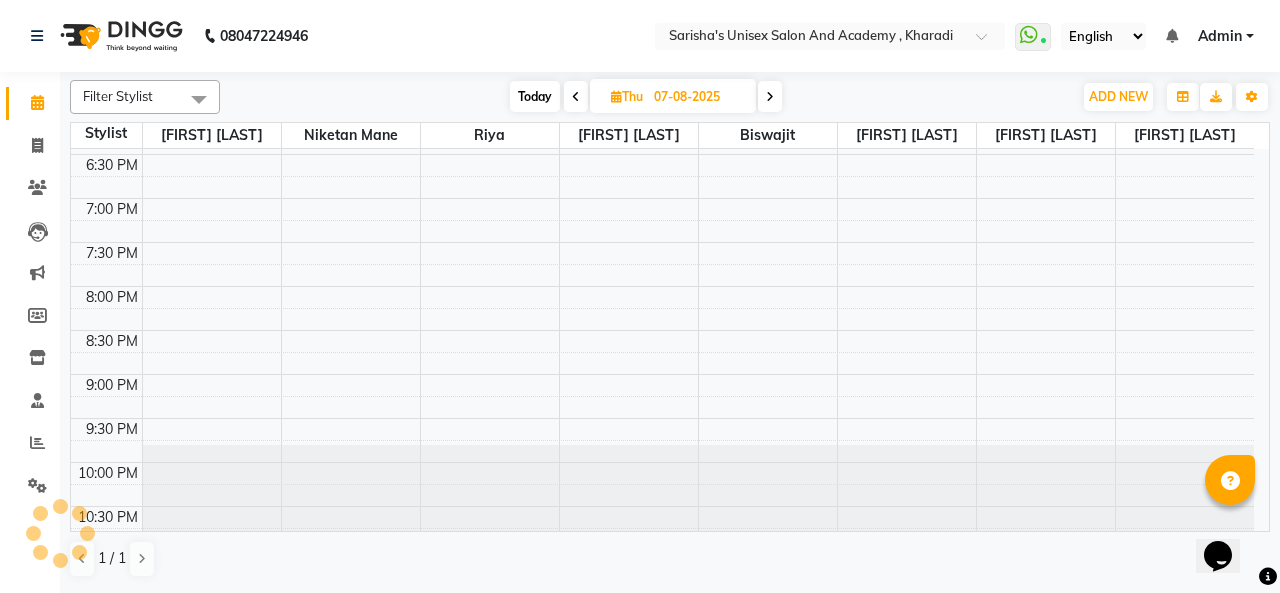 click at bounding box center (770, 96) 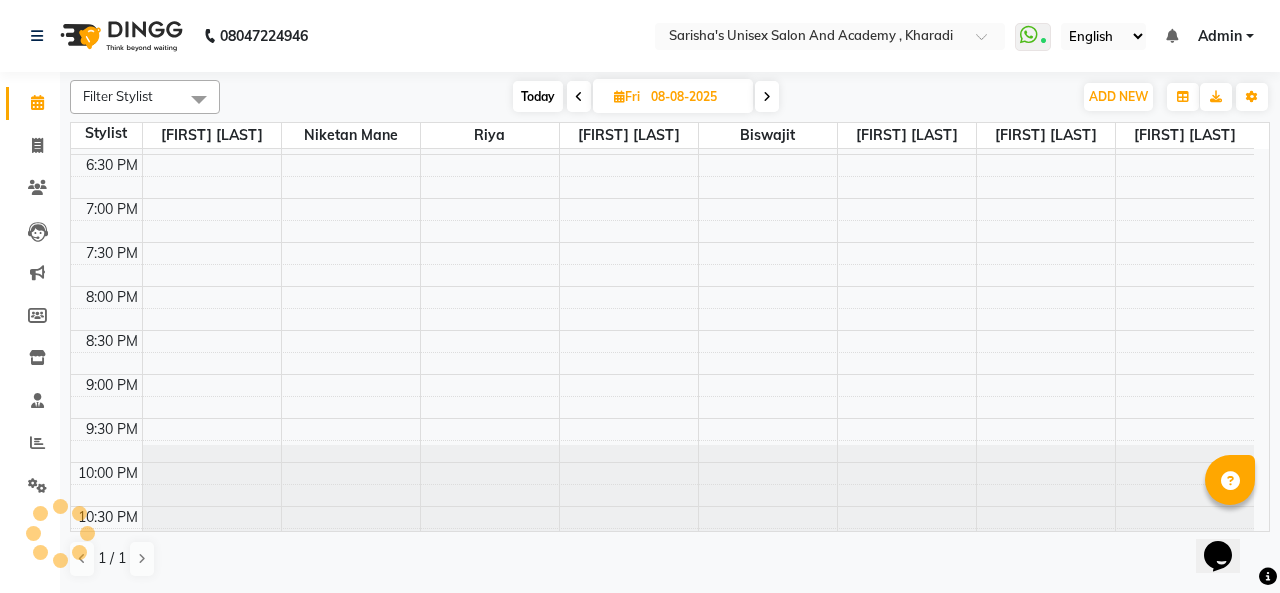 scroll, scrollTop: 830, scrollLeft: 0, axis: vertical 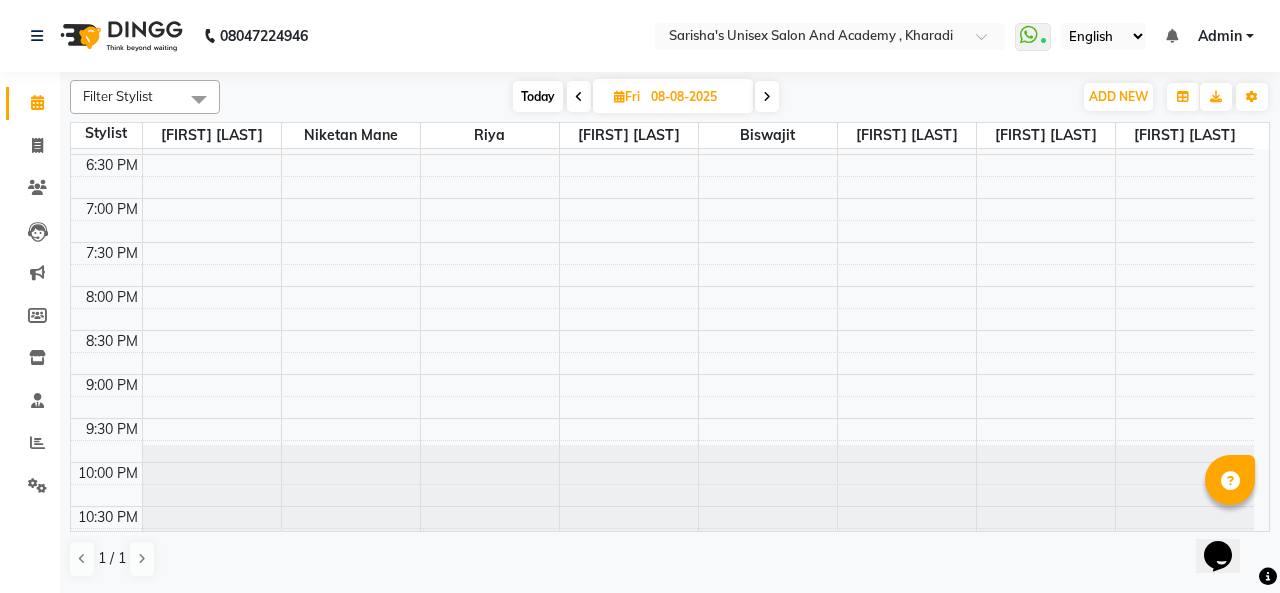 click on "Today" at bounding box center [538, 96] 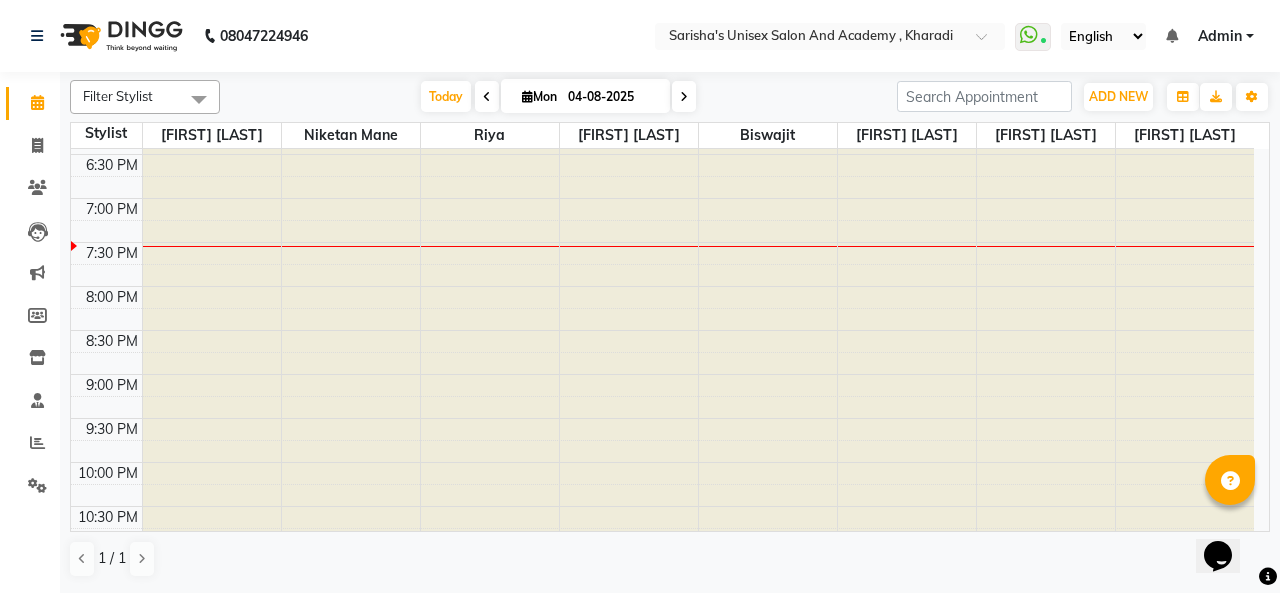 scroll, scrollTop: 830, scrollLeft: 0, axis: vertical 